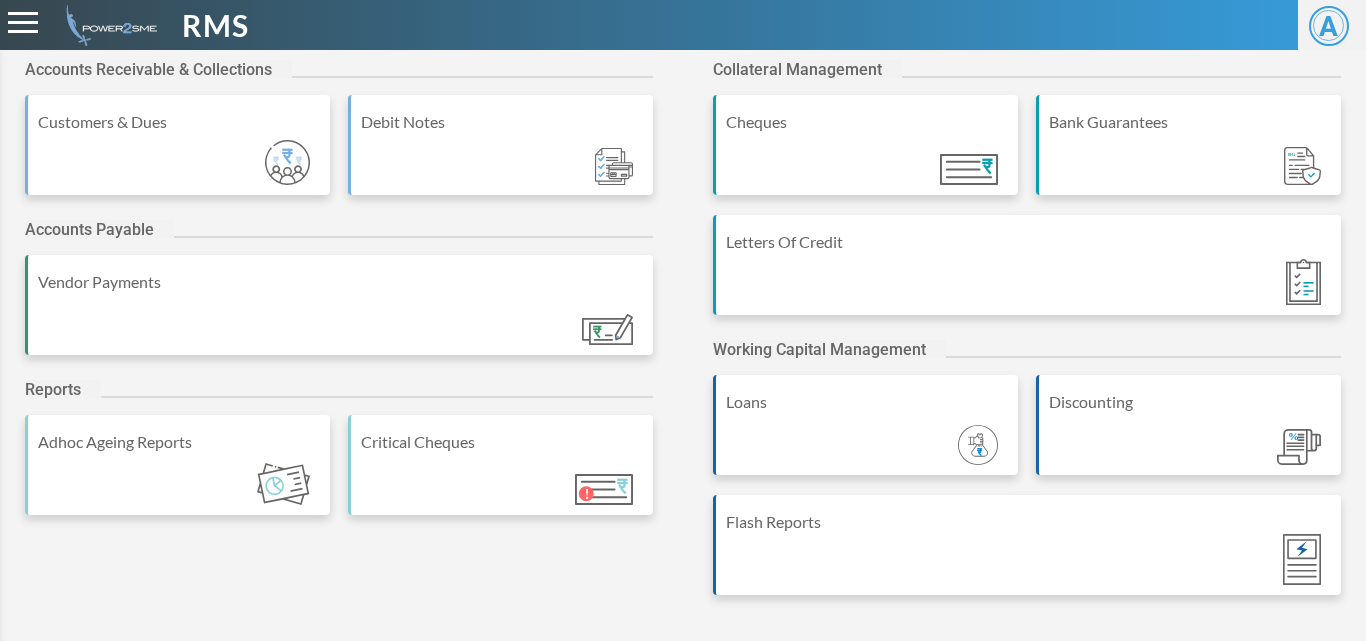 scroll, scrollTop: 0, scrollLeft: 0, axis: both 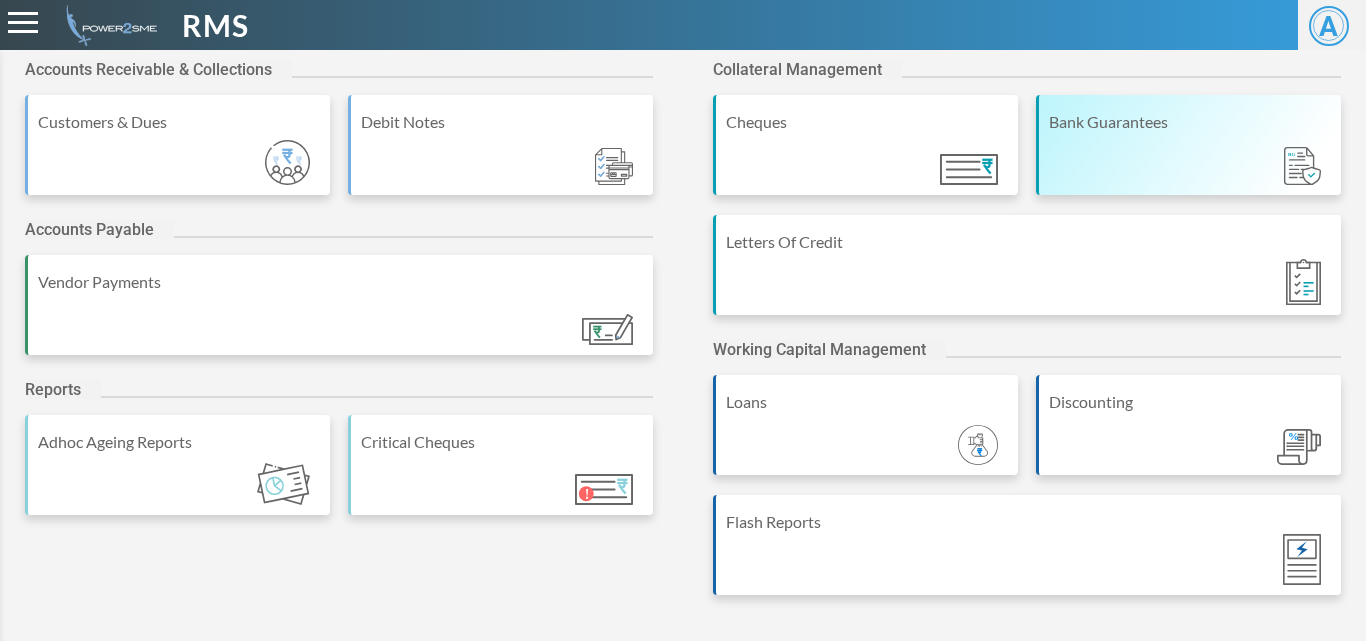 click on "Bank Guarantees" at bounding box center (1188, 145) 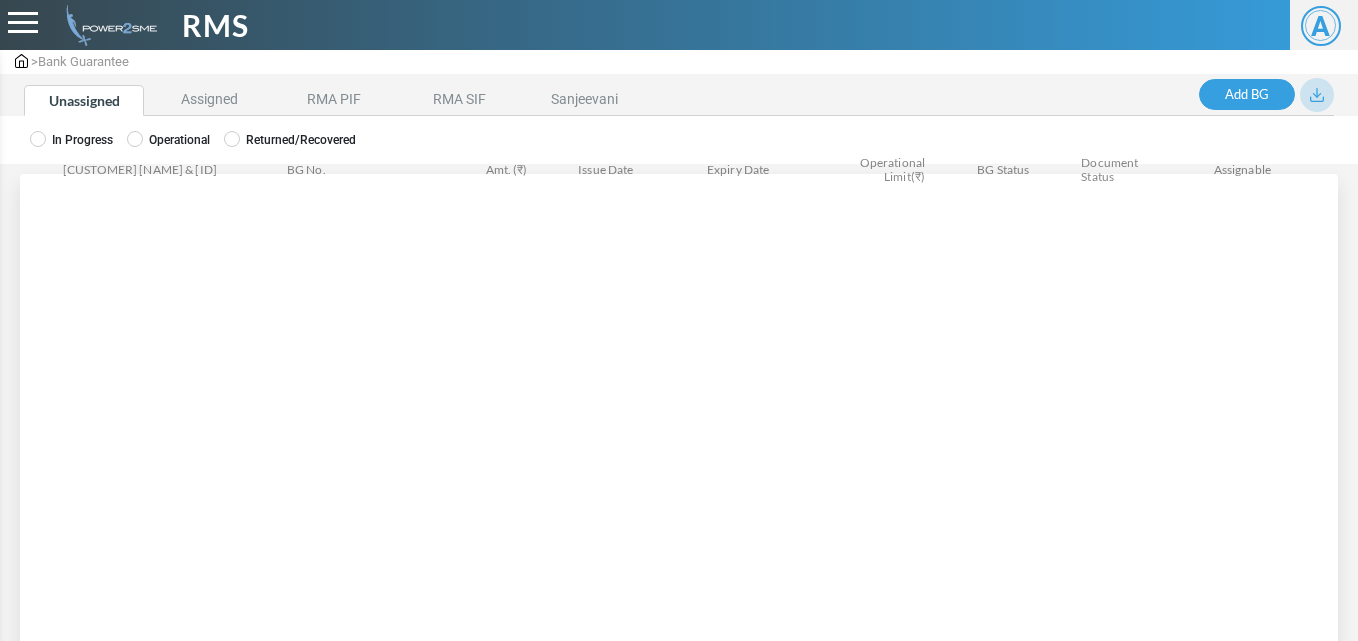 scroll, scrollTop: 0, scrollLeft: 0, axis: both 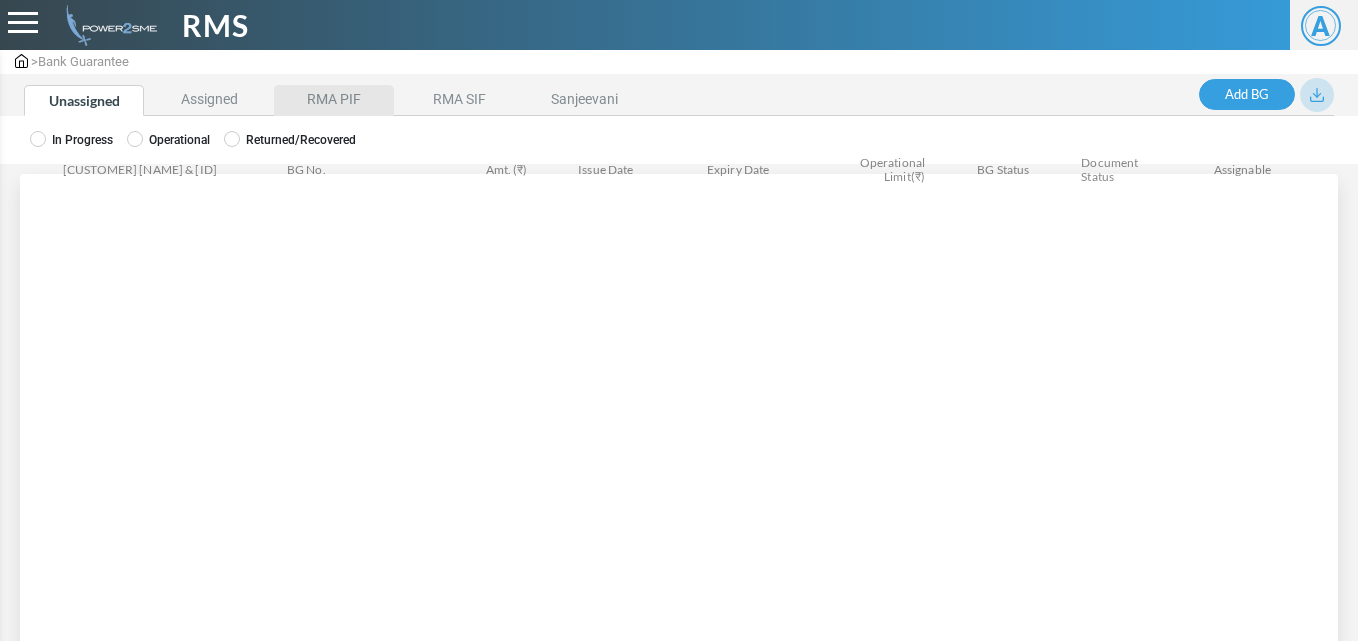 click on "RMA PIF" at bounding box center [334, 100] 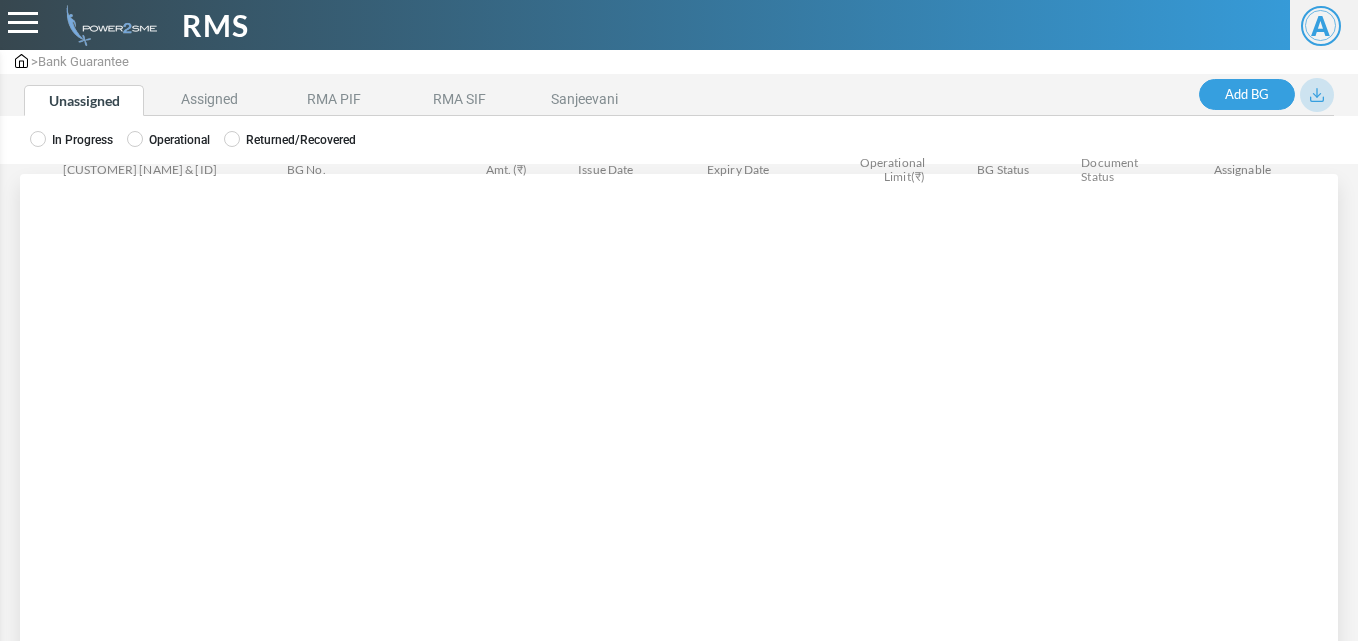 click on "Operational" at bounding box center (71, 140) 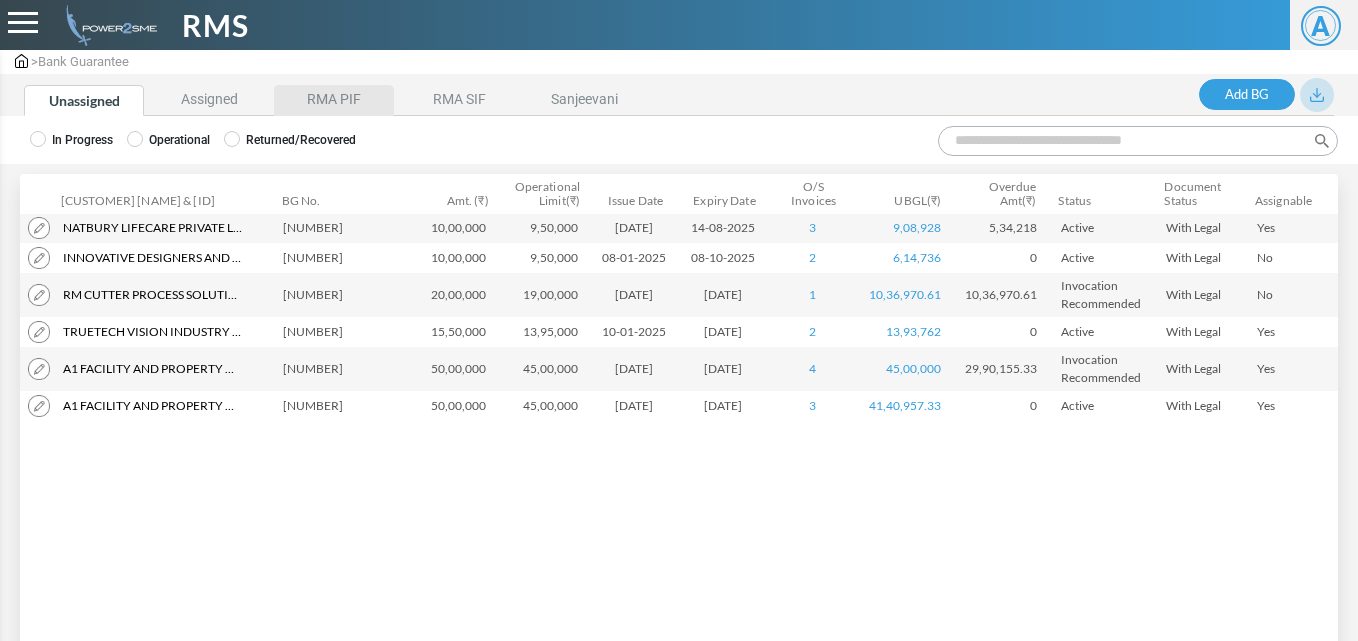 click on "RMA PIF" at bounding box center (334, 100) 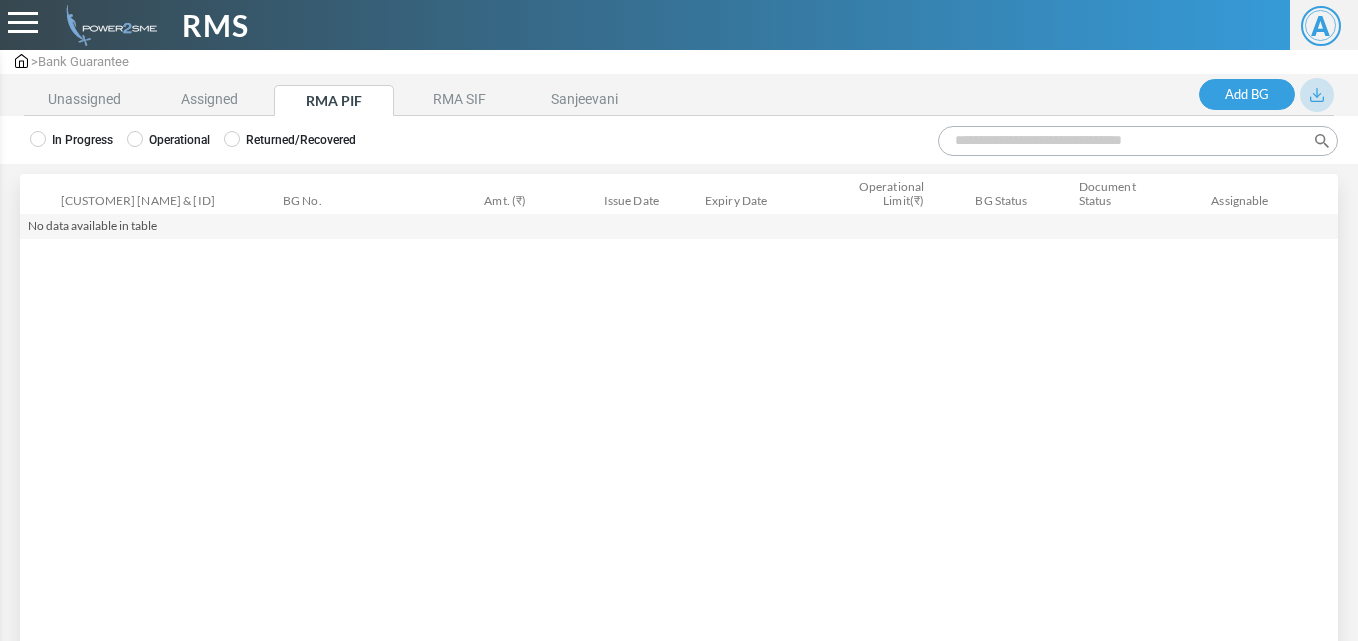 click on "Operational" at bounding box center (71, 140) 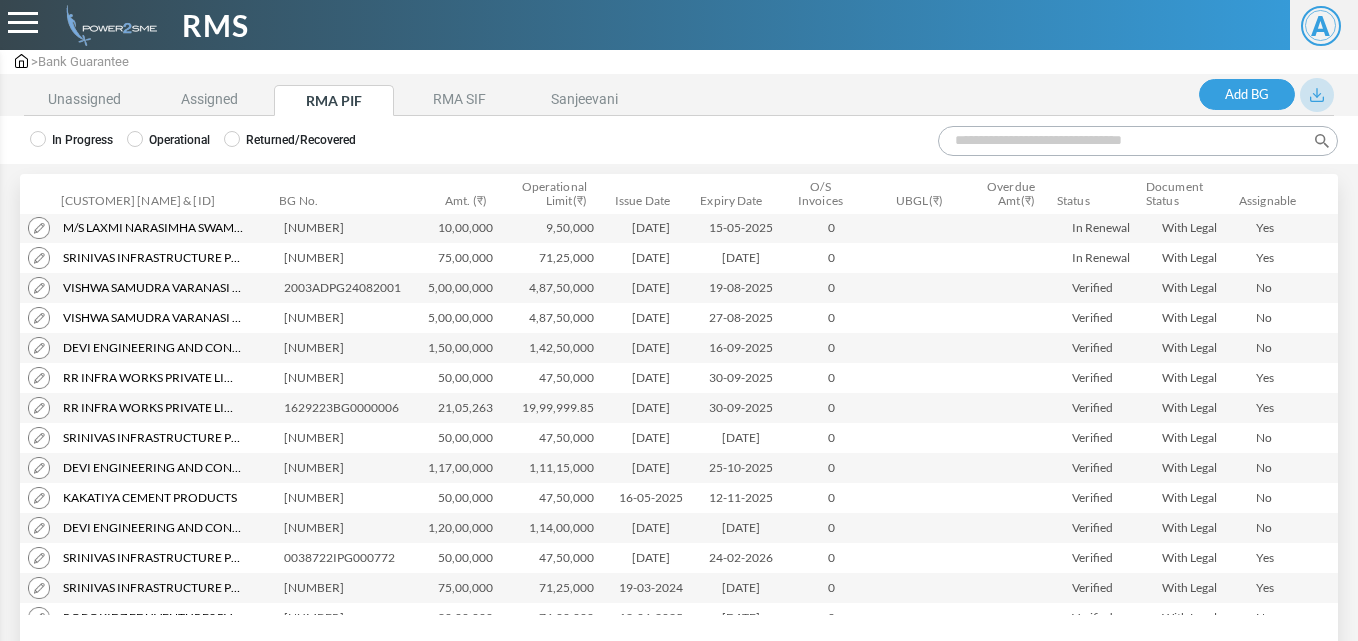 click at bounding box center (1317, 95) 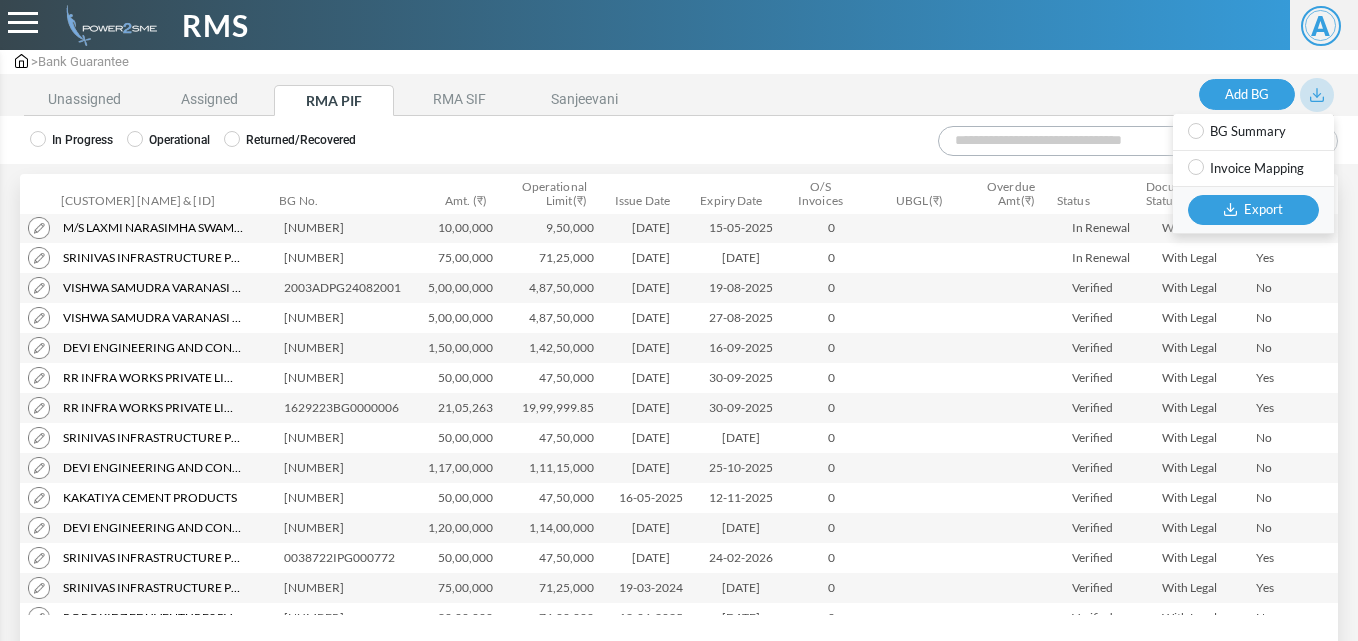 click on "Export" at bounding box center (1253, 210) 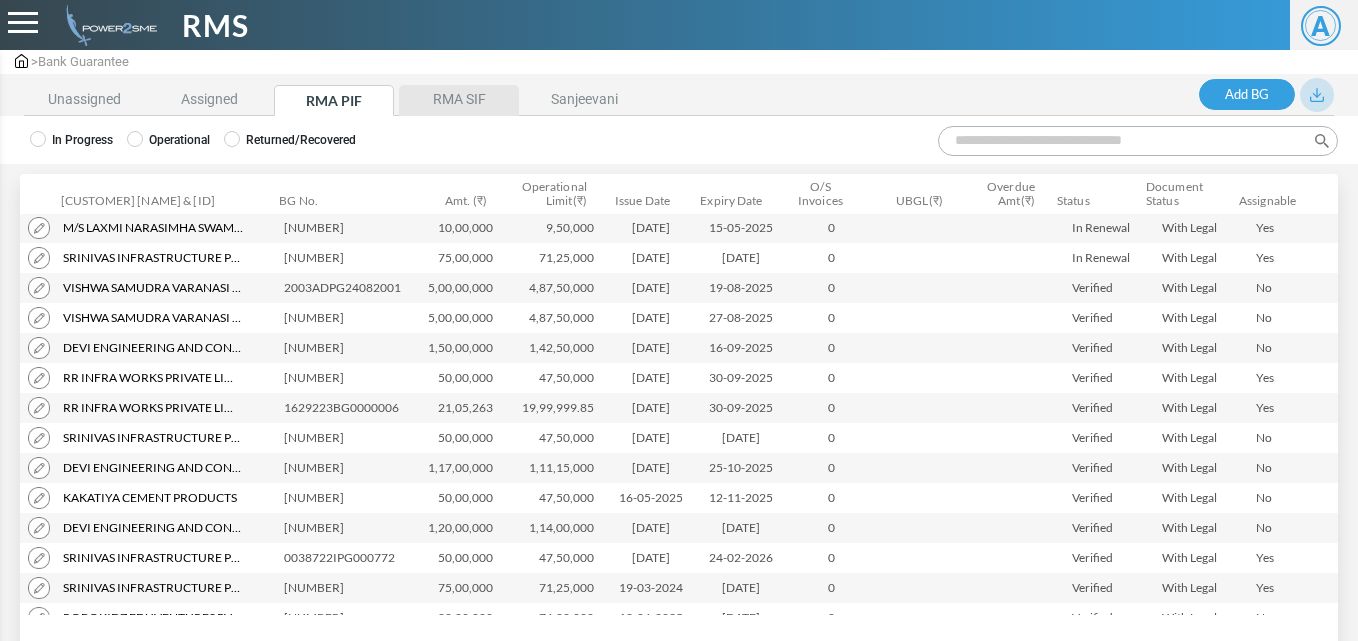 click on "RMA SIF" at bounding box center (459, 100) 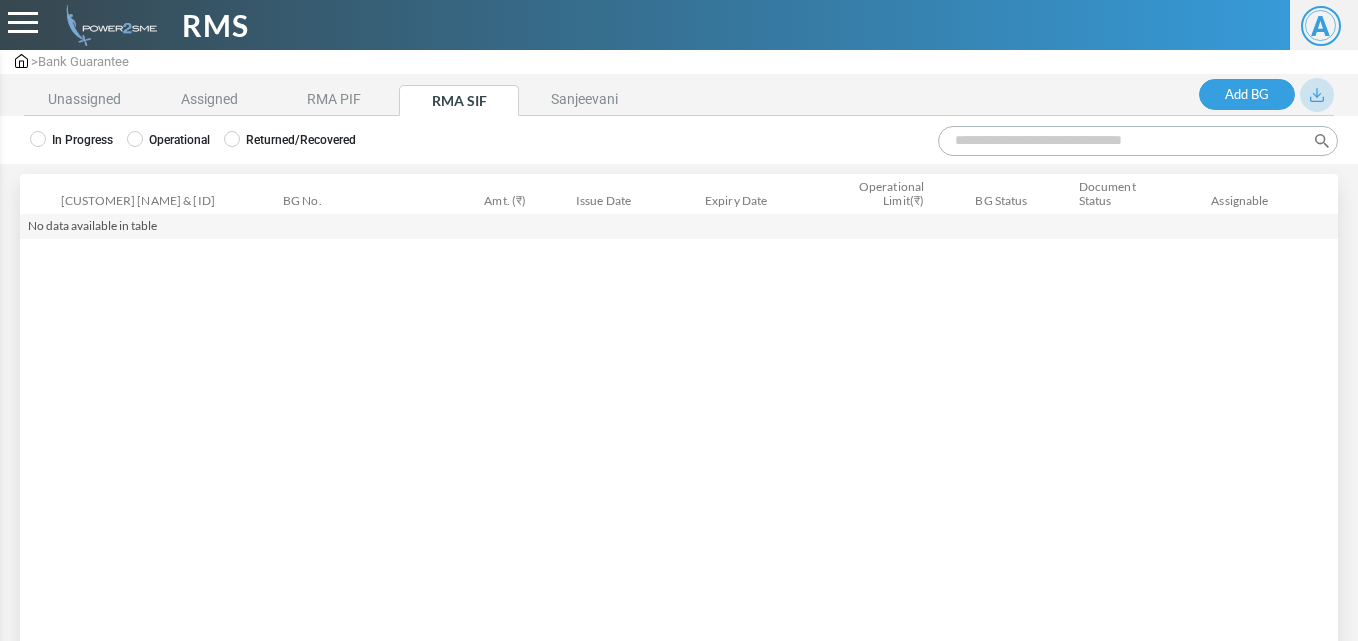 click on "Operational" at bounding box center (71, 140) 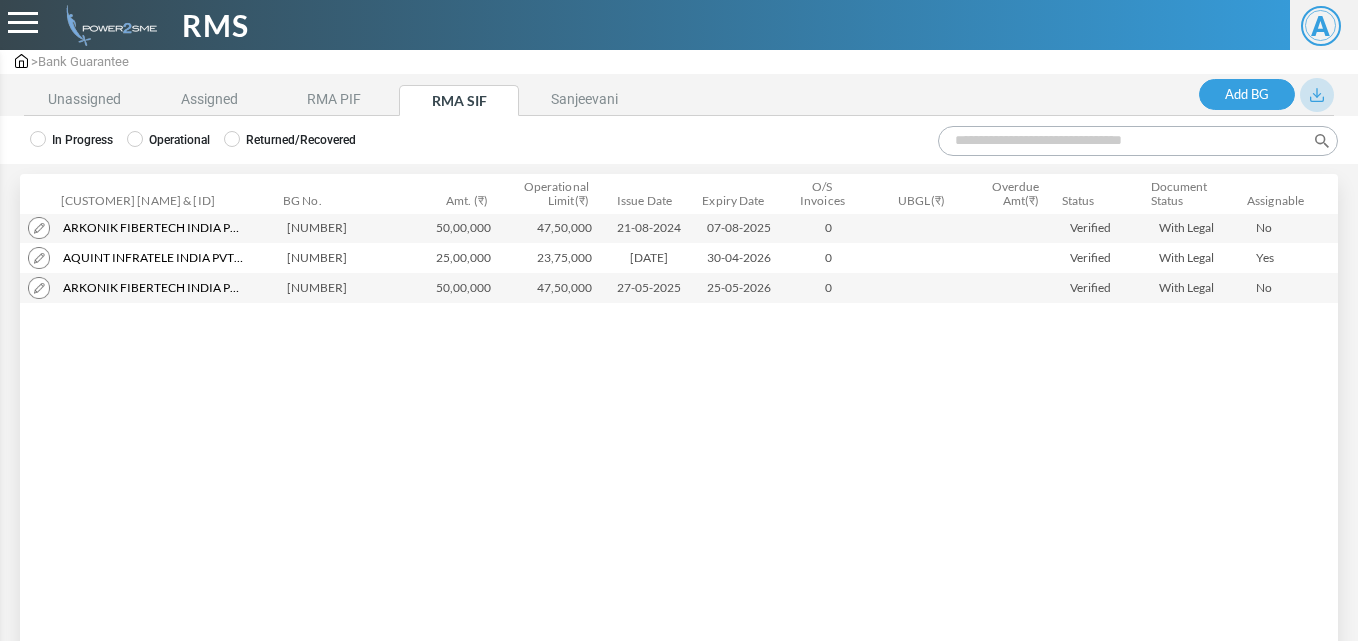 click at bounding box center [1317, 95] 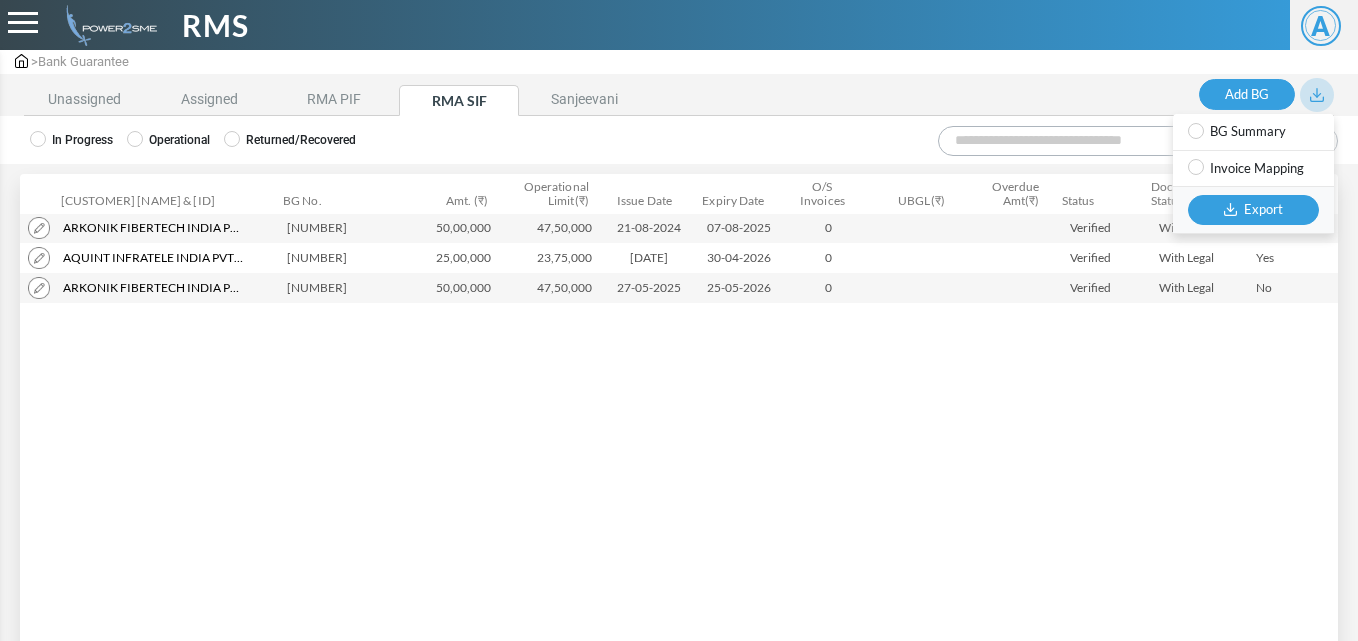 click on "Export" at bounding box center (1253, 210) 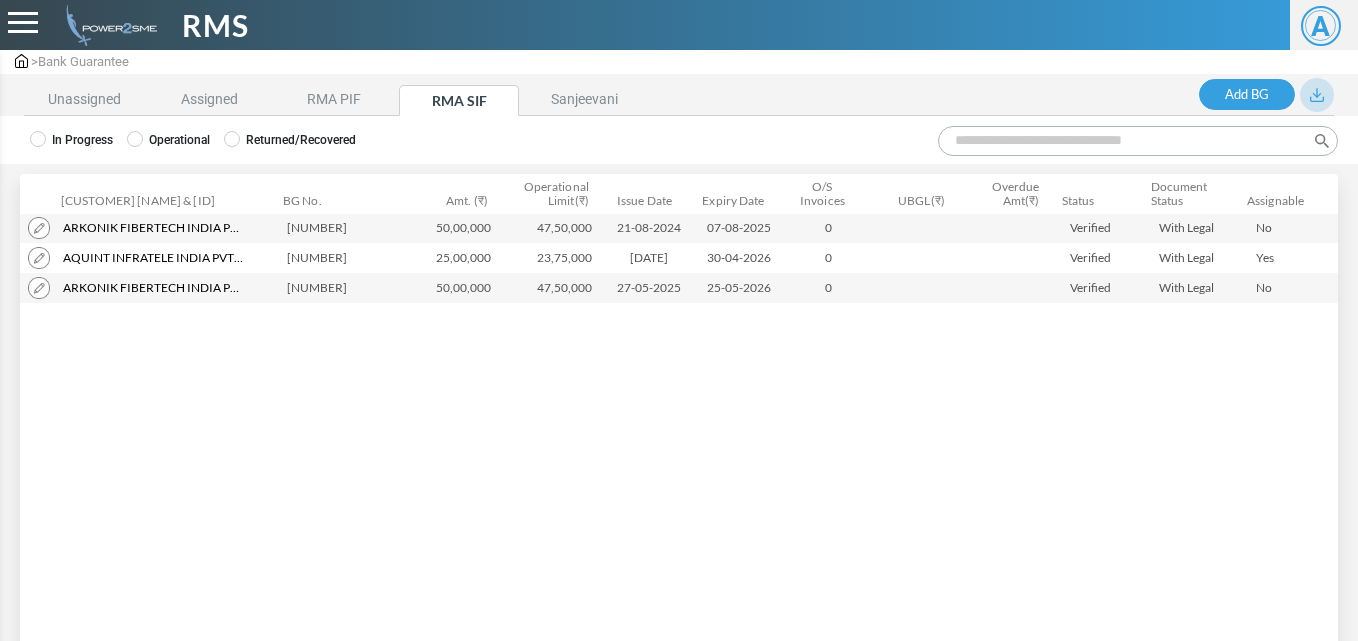 click at bounding box center (23, 22) 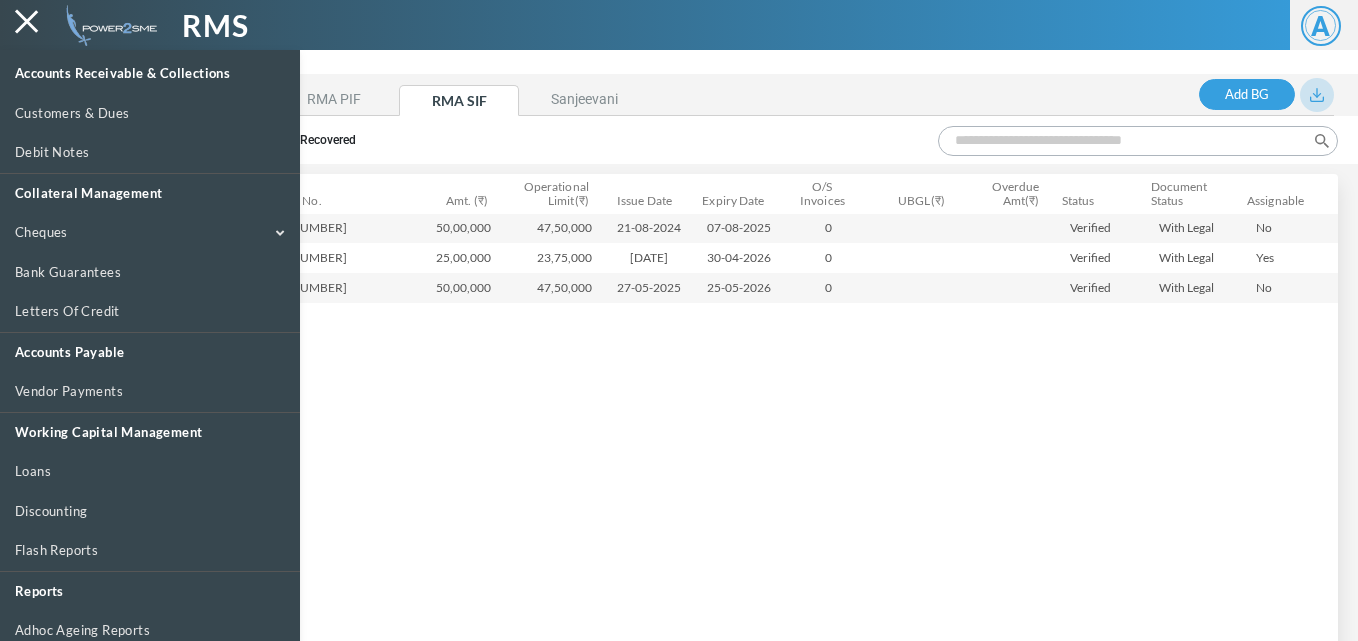 click at bounding box center [679, 370] 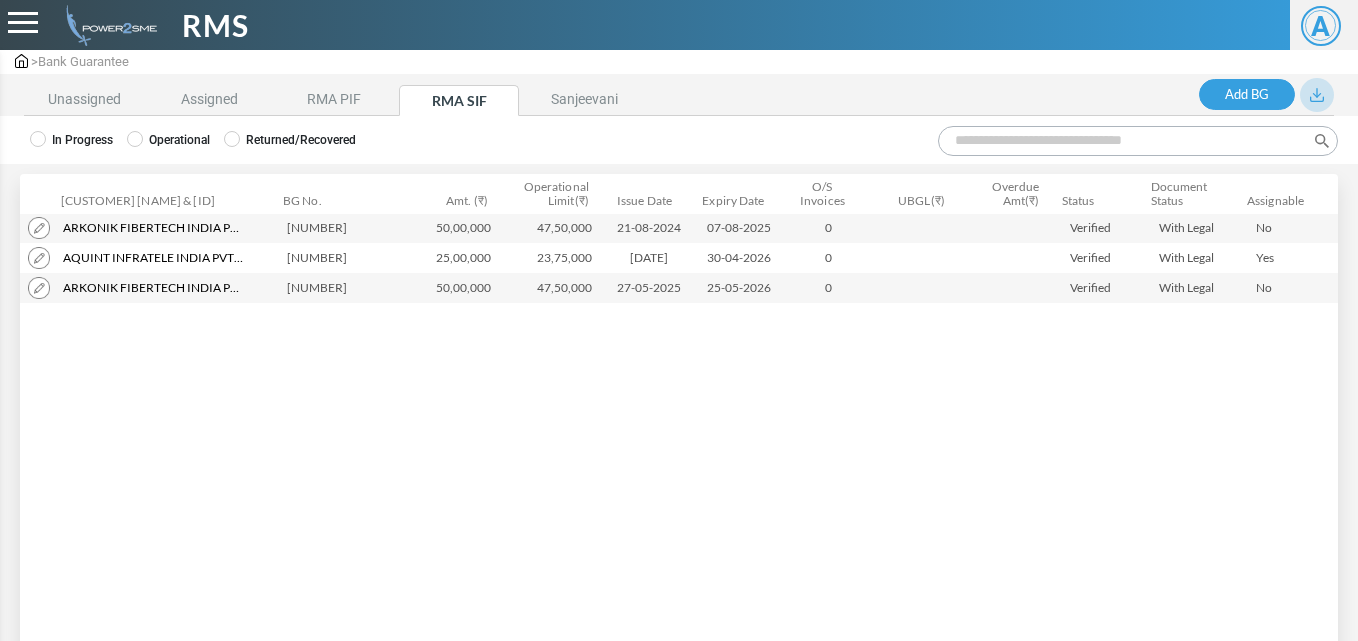 click on "RMS" at bounding box center [509, 25] 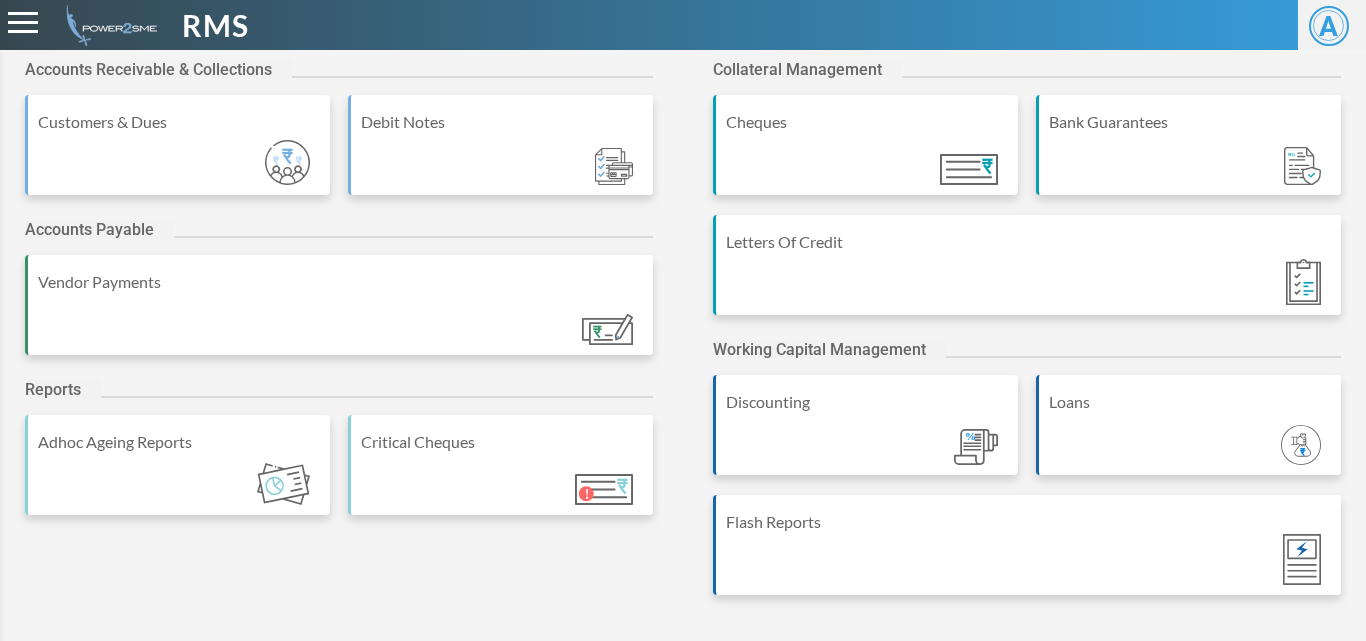 scroll, scrollTop: 0, scrollLeft: 0, axis: both 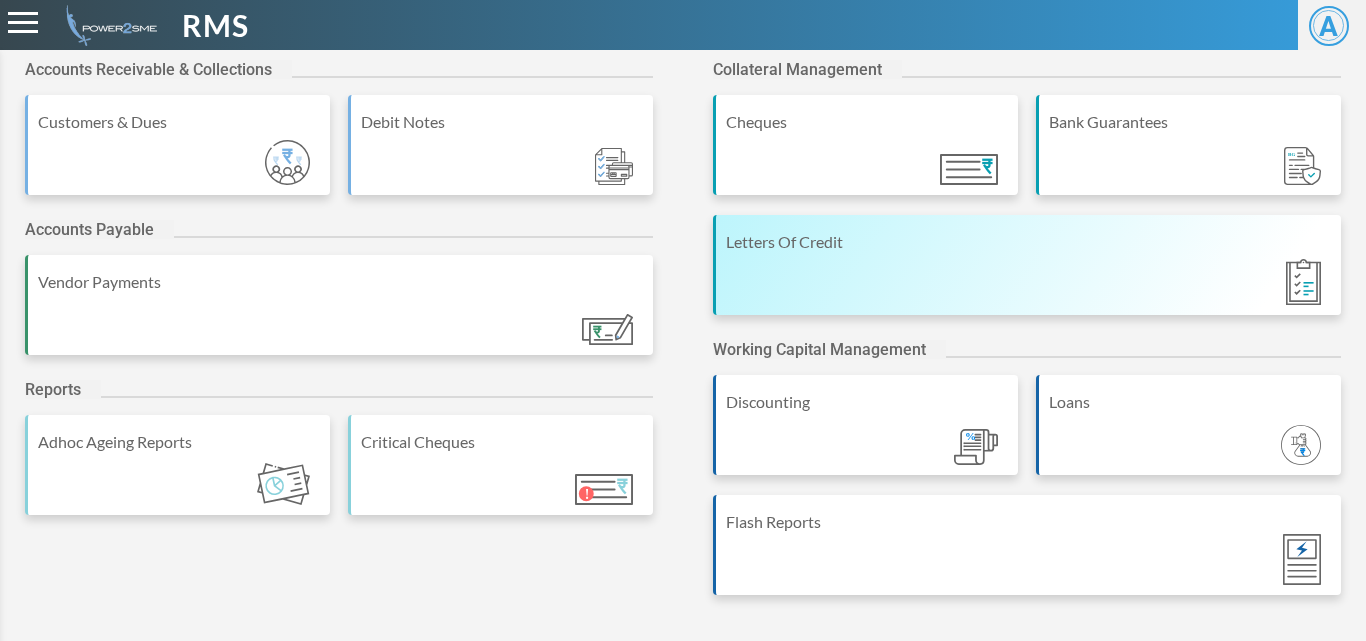 click on "Letters Of Credit" at bounding box center [1027, 265] 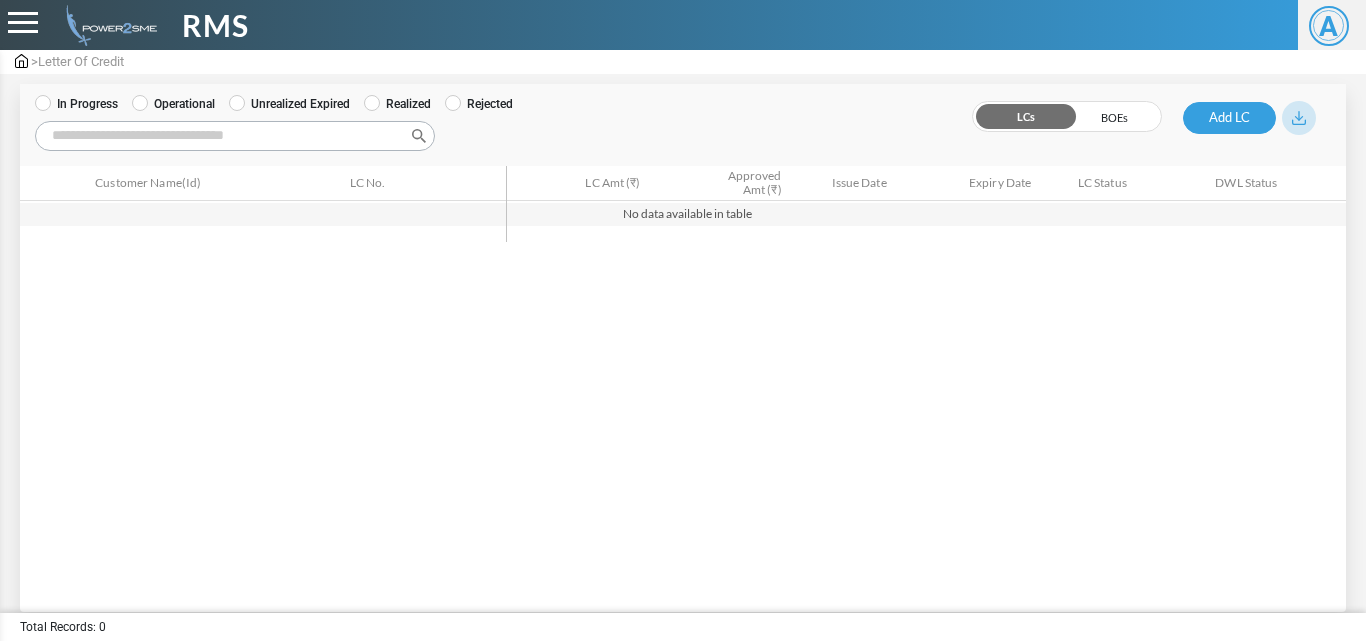 scroll, scrollTop: 0, scrollLeft: 0, axis: both 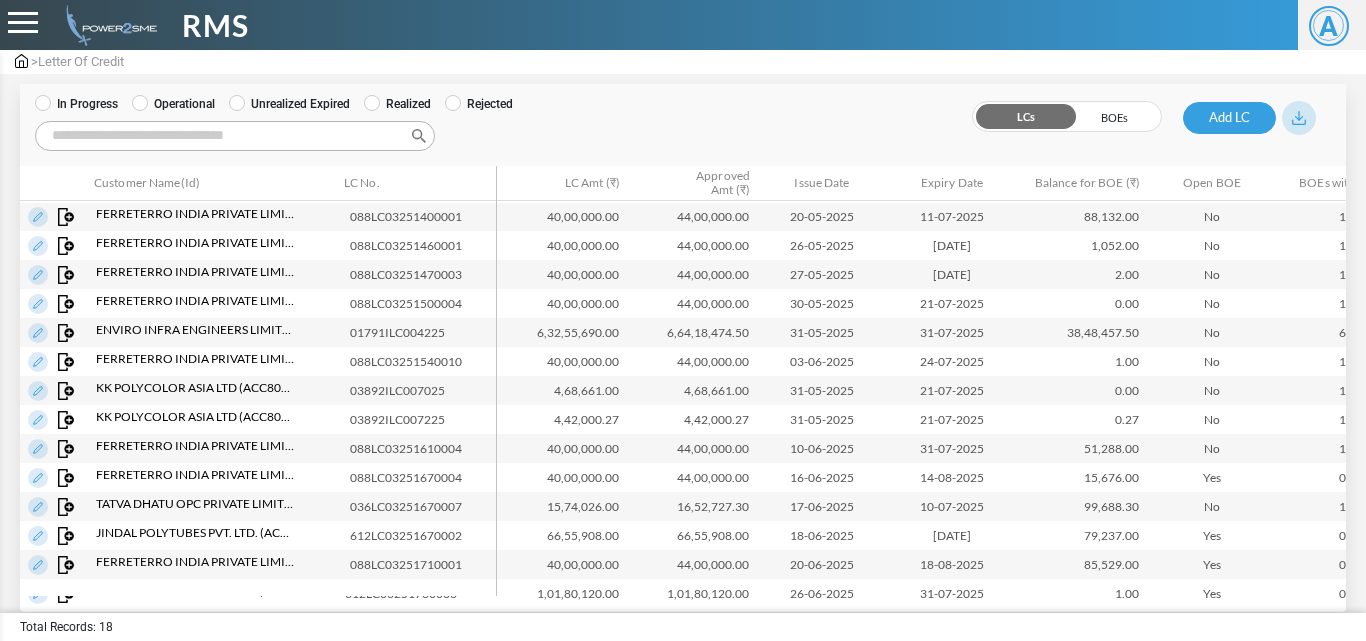 click on "BOEs" at bounding box center [1114, 117] 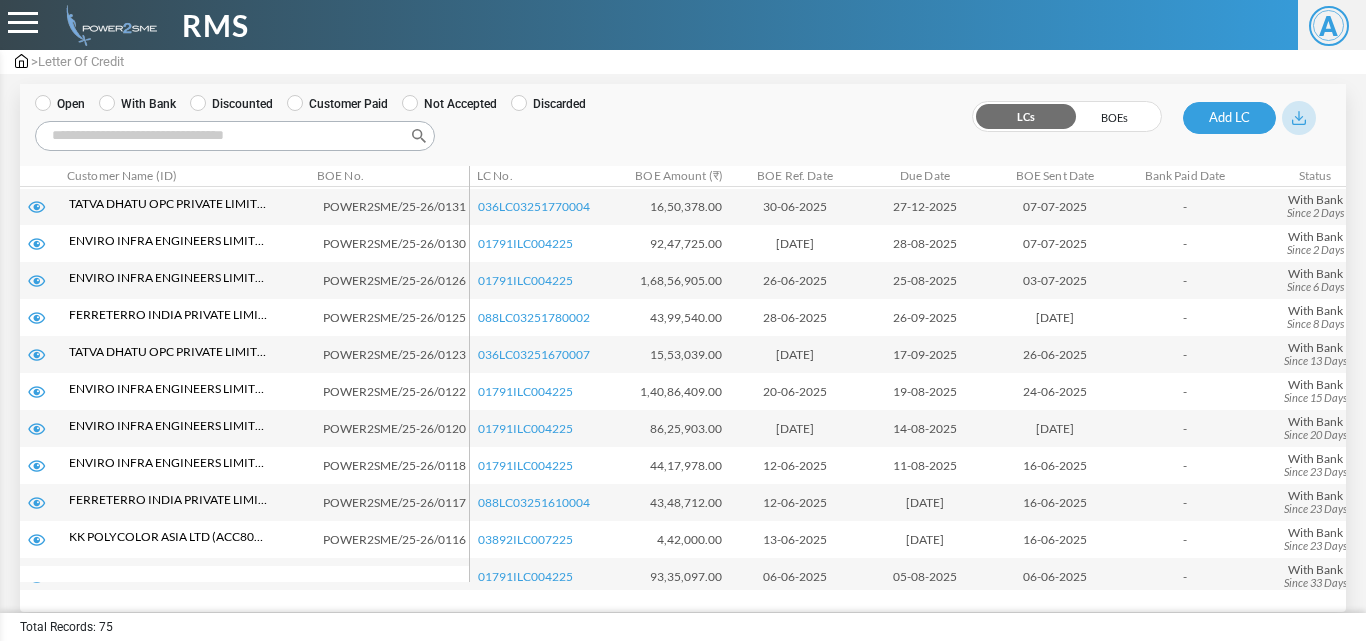 click on "Open" at bounding box center [60, 104] 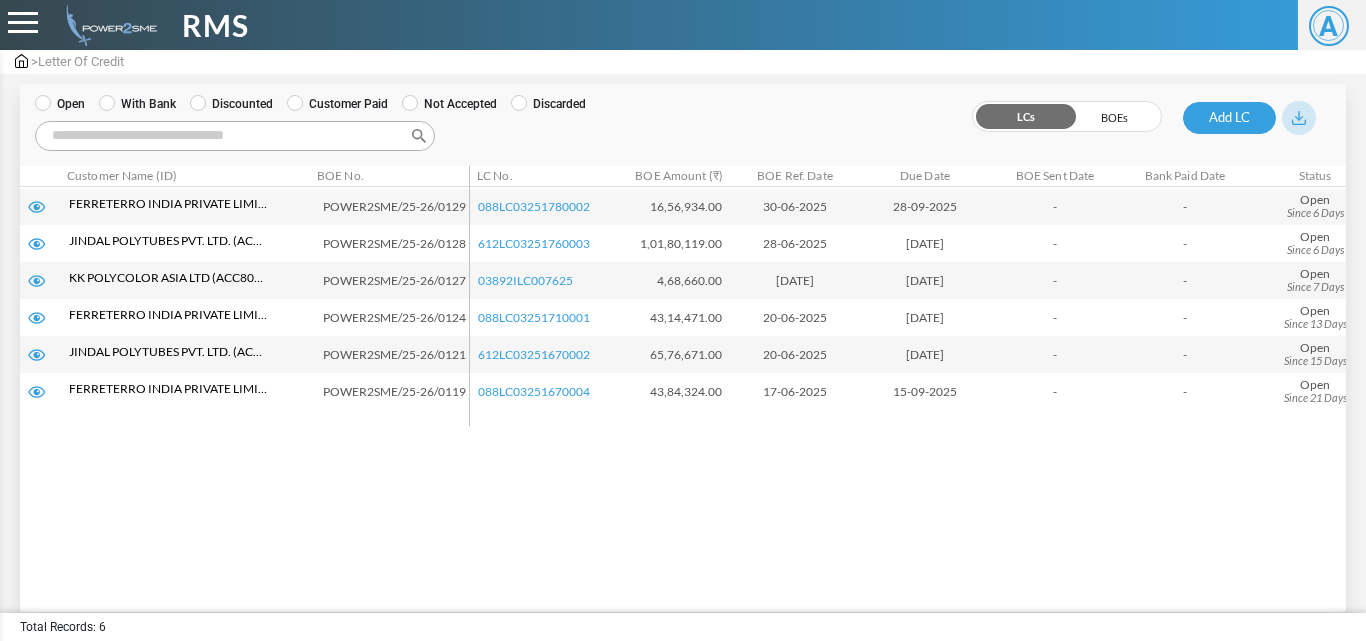 click on "With Bank" at bounding box center [60, 104] 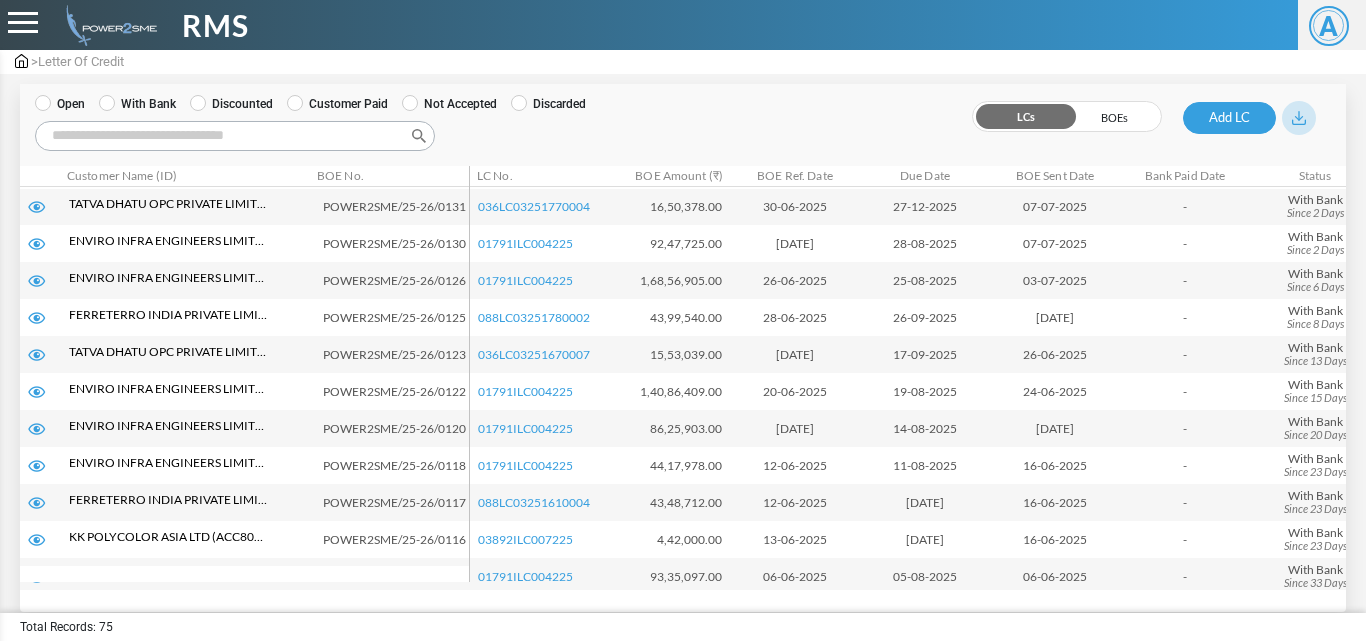 scroll, scrollTop: 116, scrollLeft: 0, axis: vertical 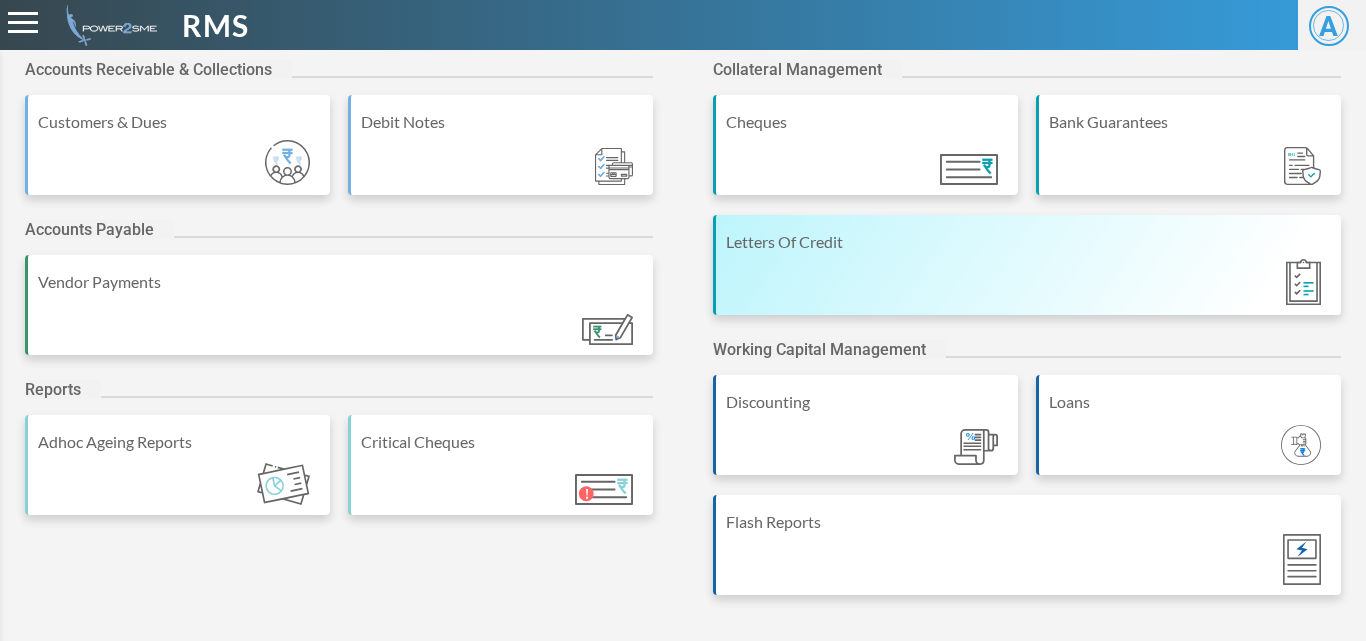 click on "Letters Of Credit" at bounding box center (1027, 265) 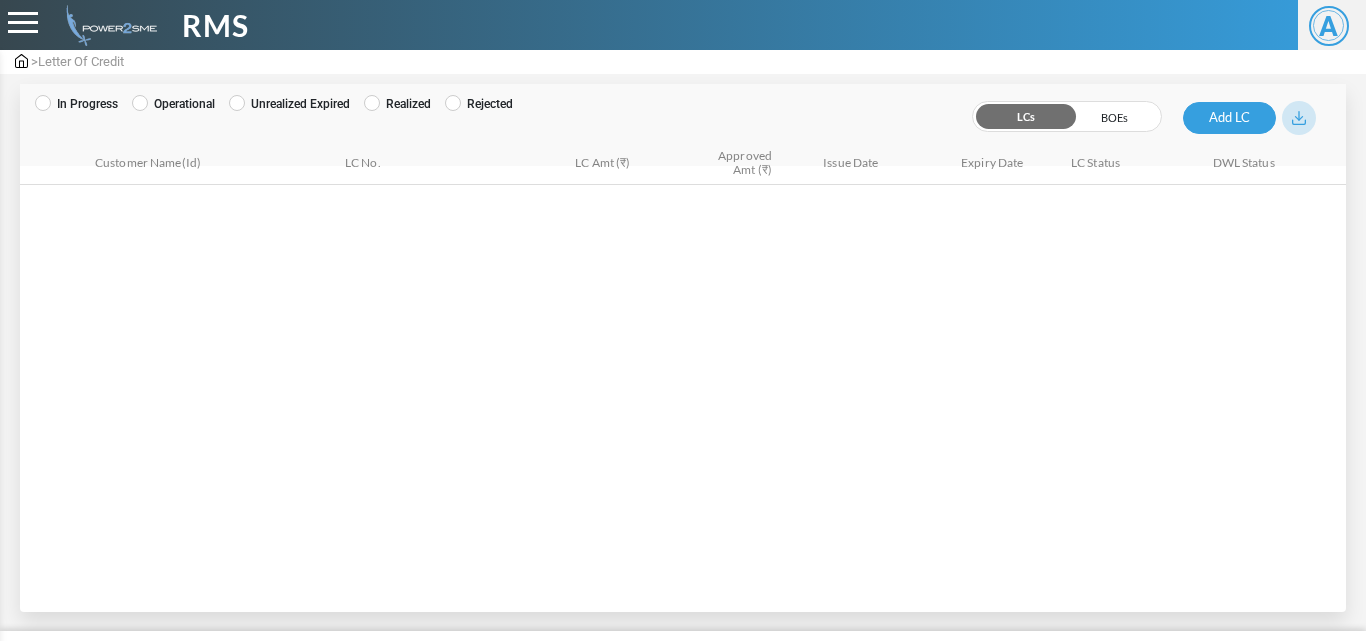 scroll, scrollTop: 0, scrollLeft: 0, axis: both 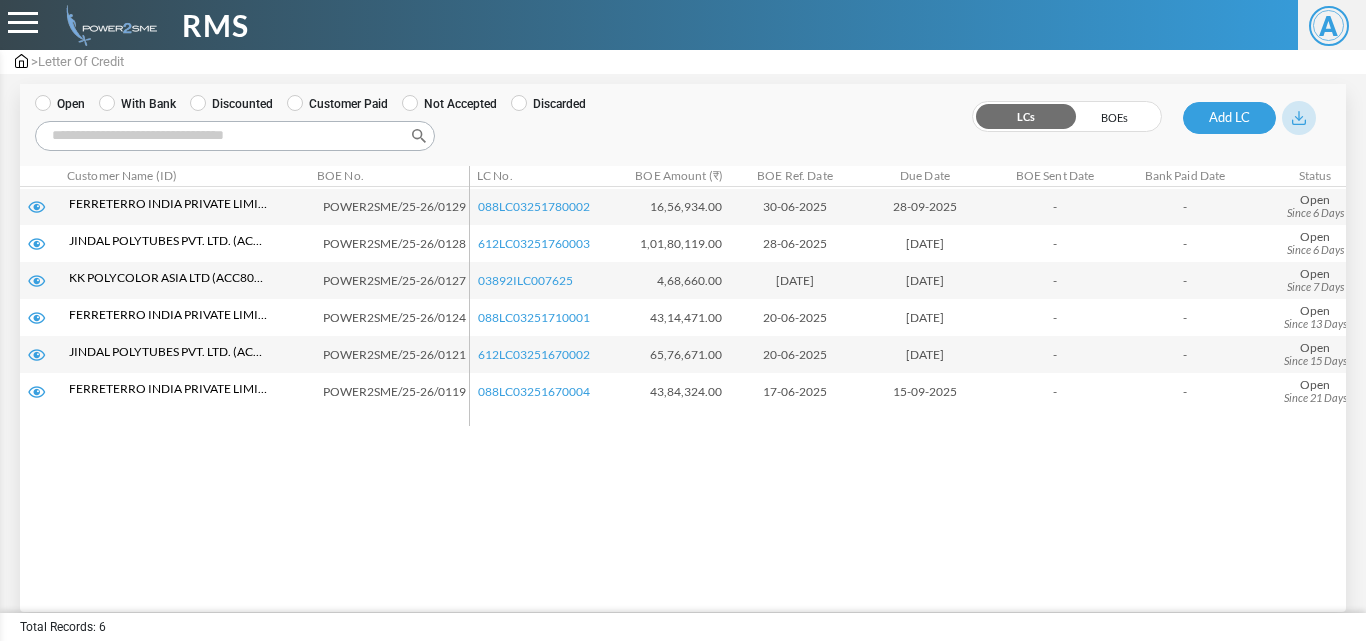 click on "LCs" at bounding box center [1020, 117] 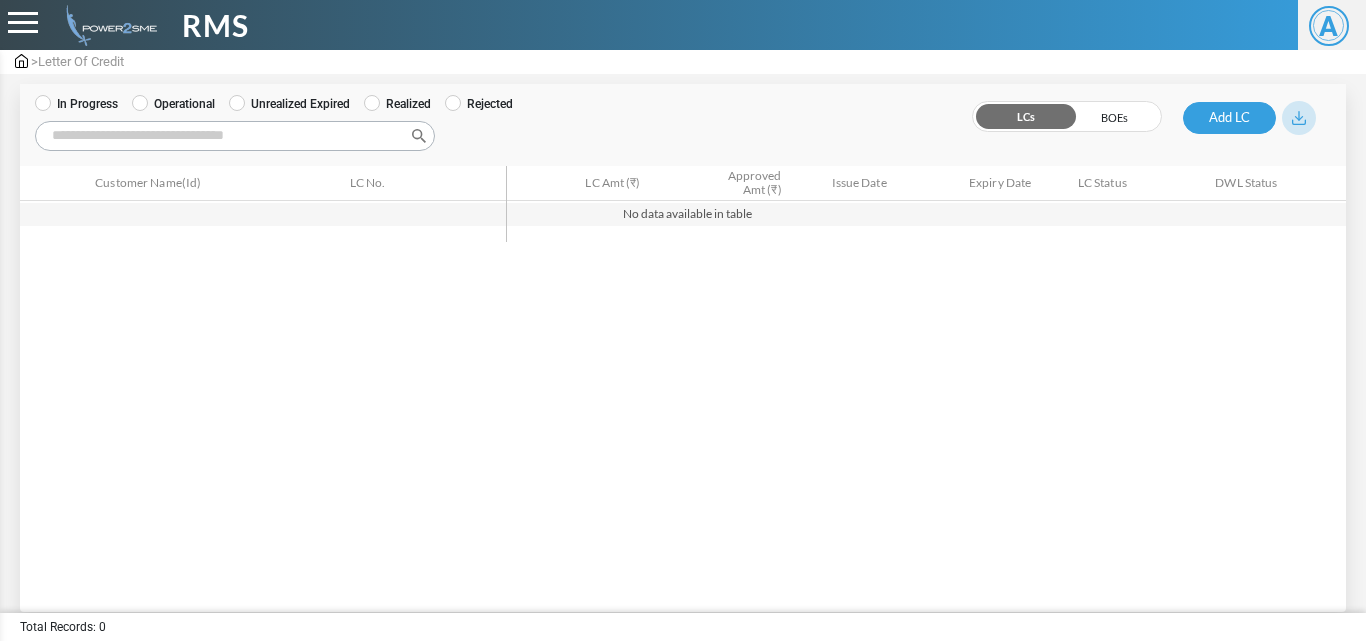 click on "BOEs" at bounding box center (1114, 117) 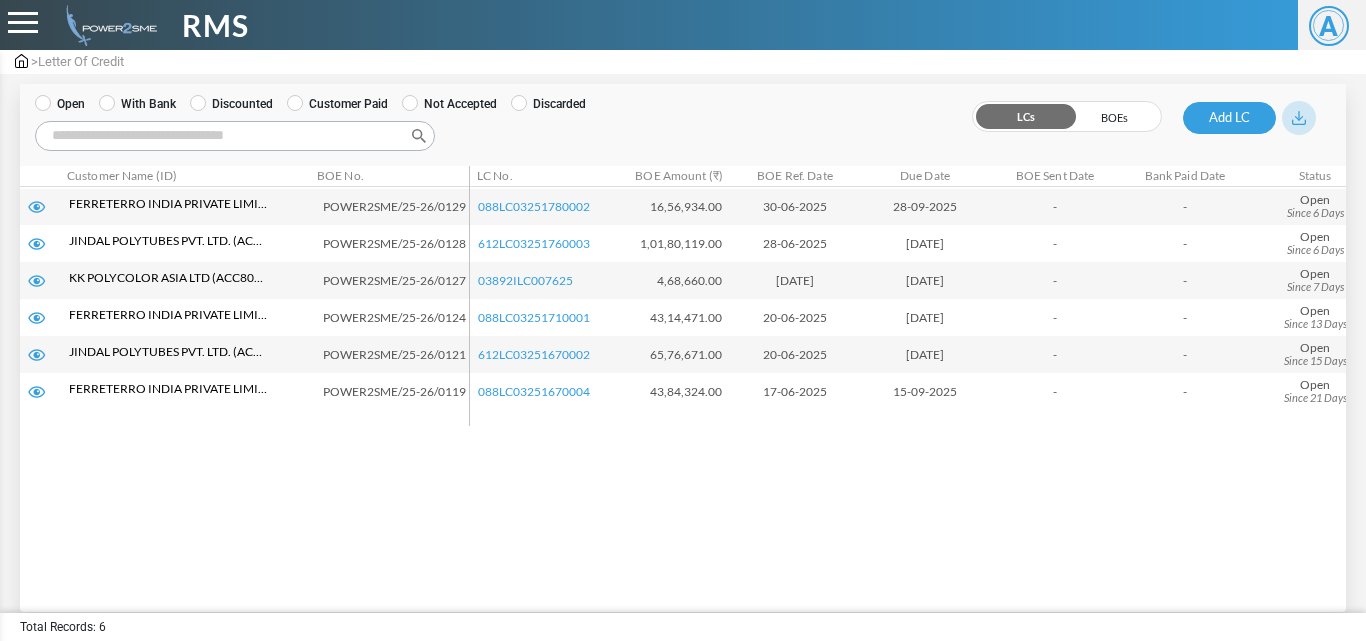 click on "612LC03251670002" at bounding box center (37, 206) 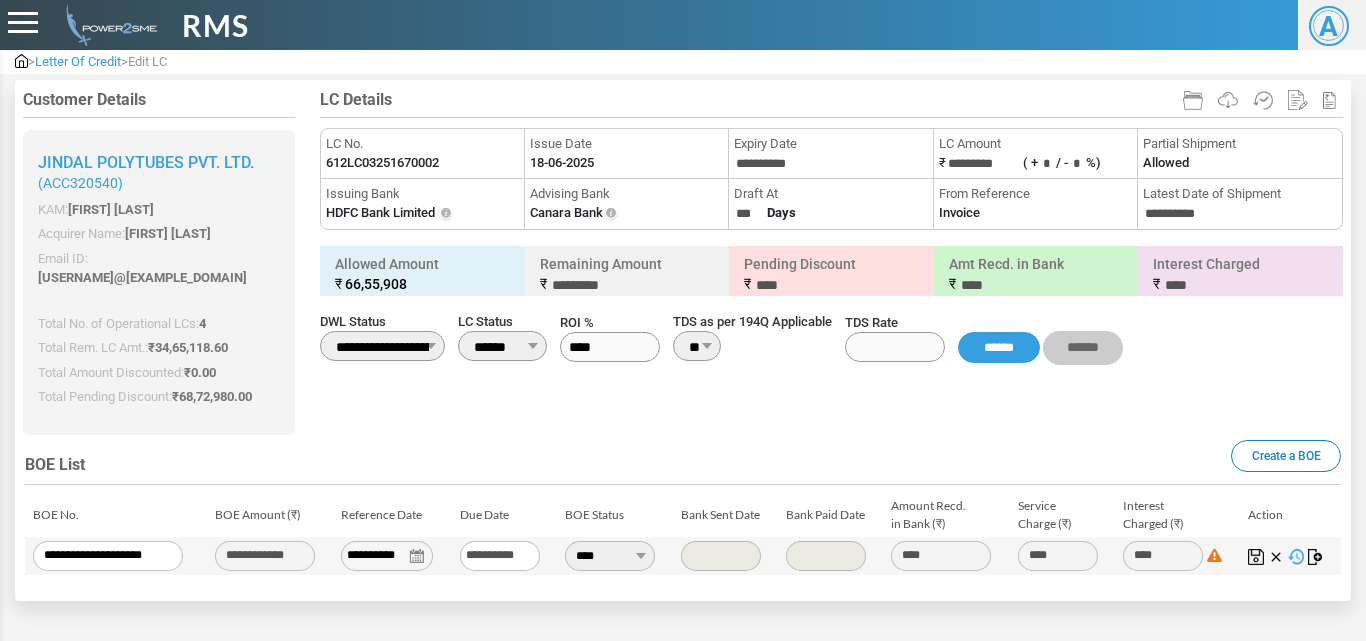 scroll, scrollTop: 0, scrollLeft: 0, axis: both 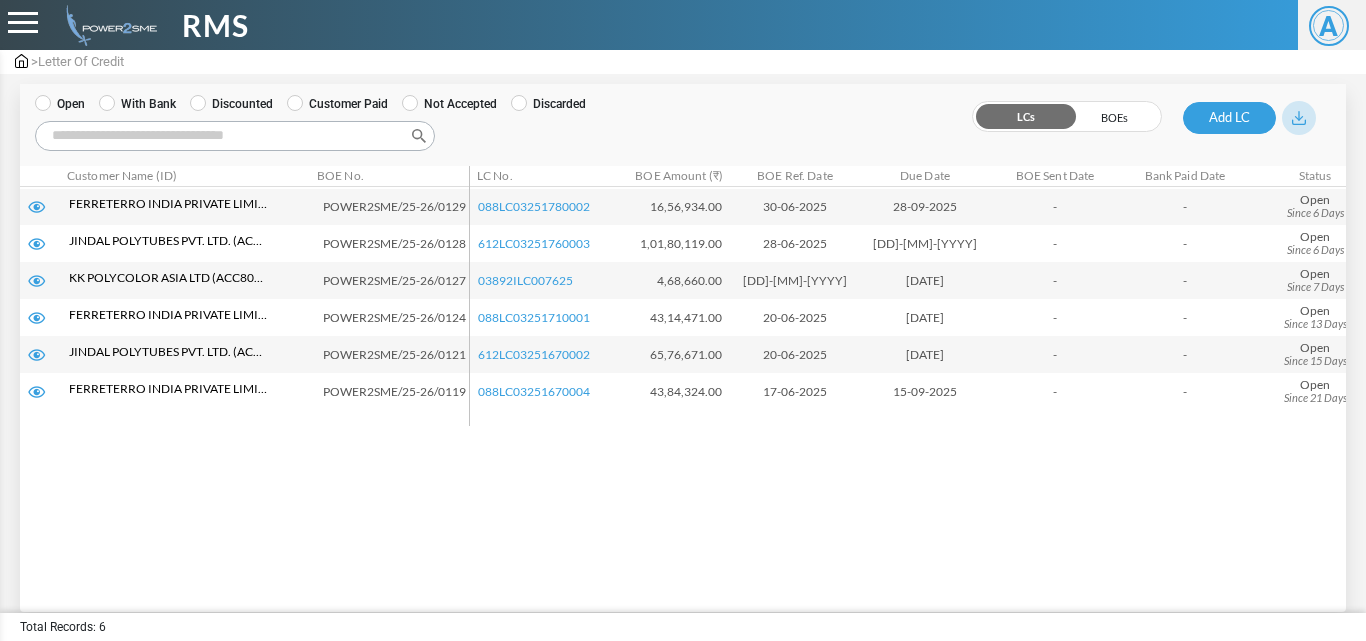 click on "With Bank" at bounding box center (60, 104) 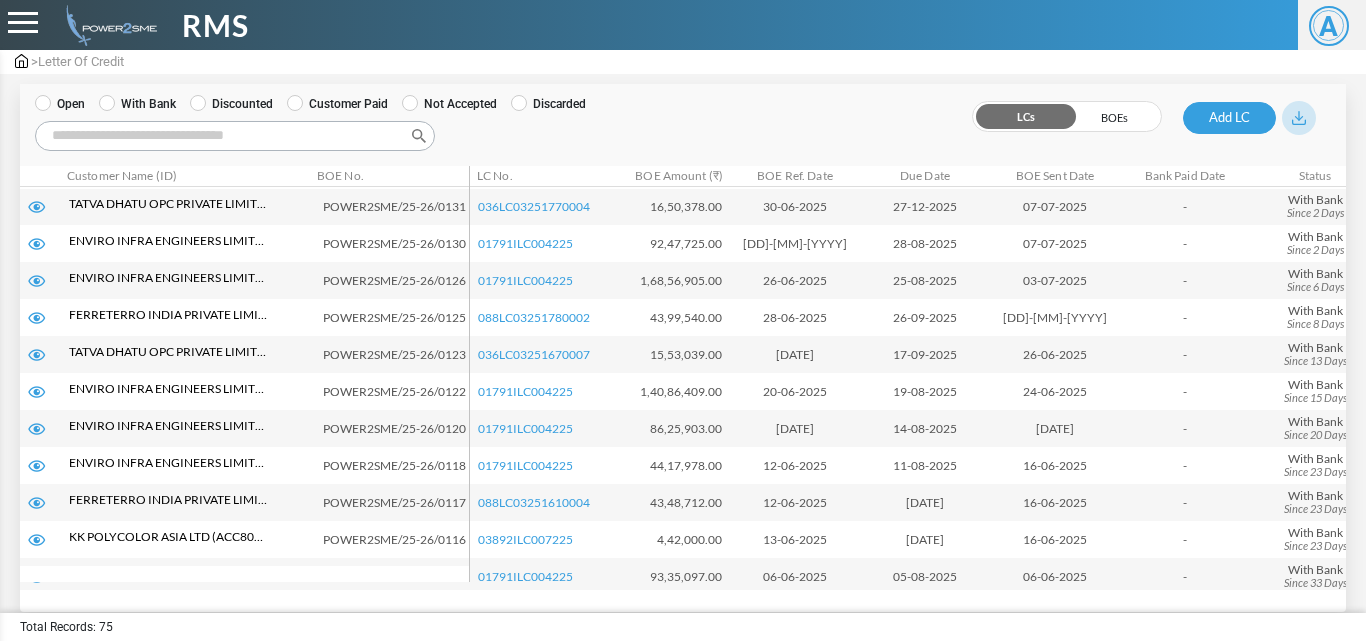scroll, scrollTop: 500, scrollLeft: 0, axis: vertical 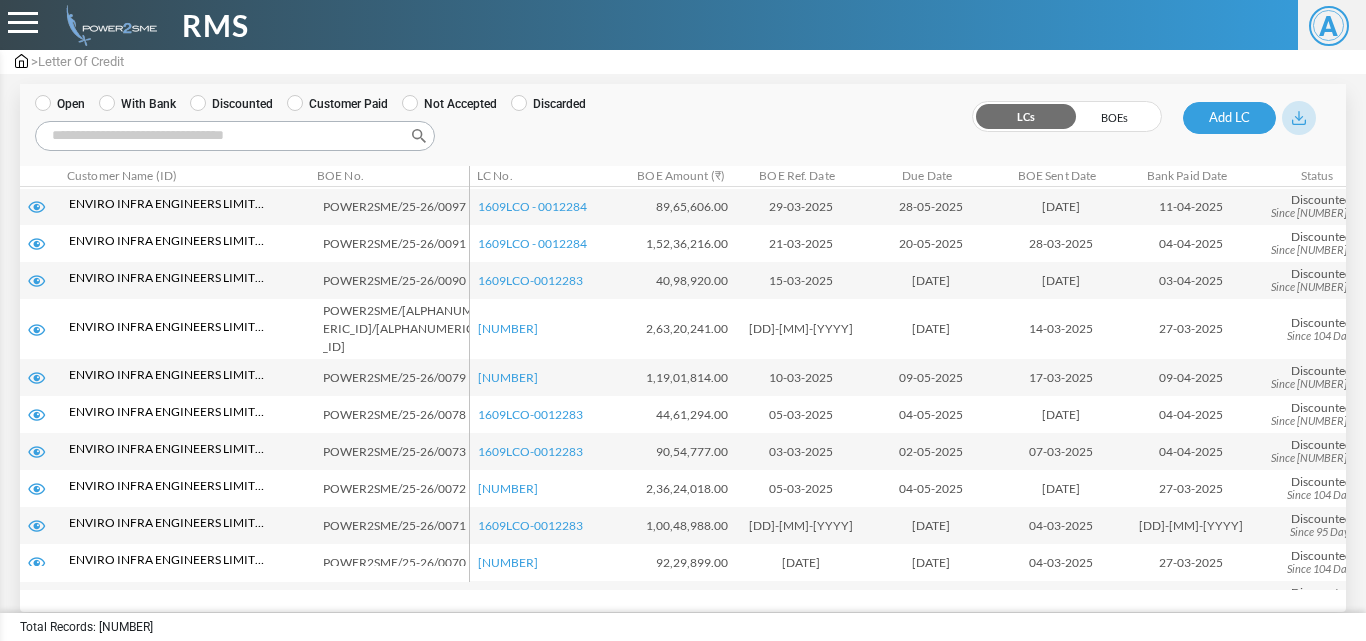 click on "LCs" at bounding box center [1020, 117] 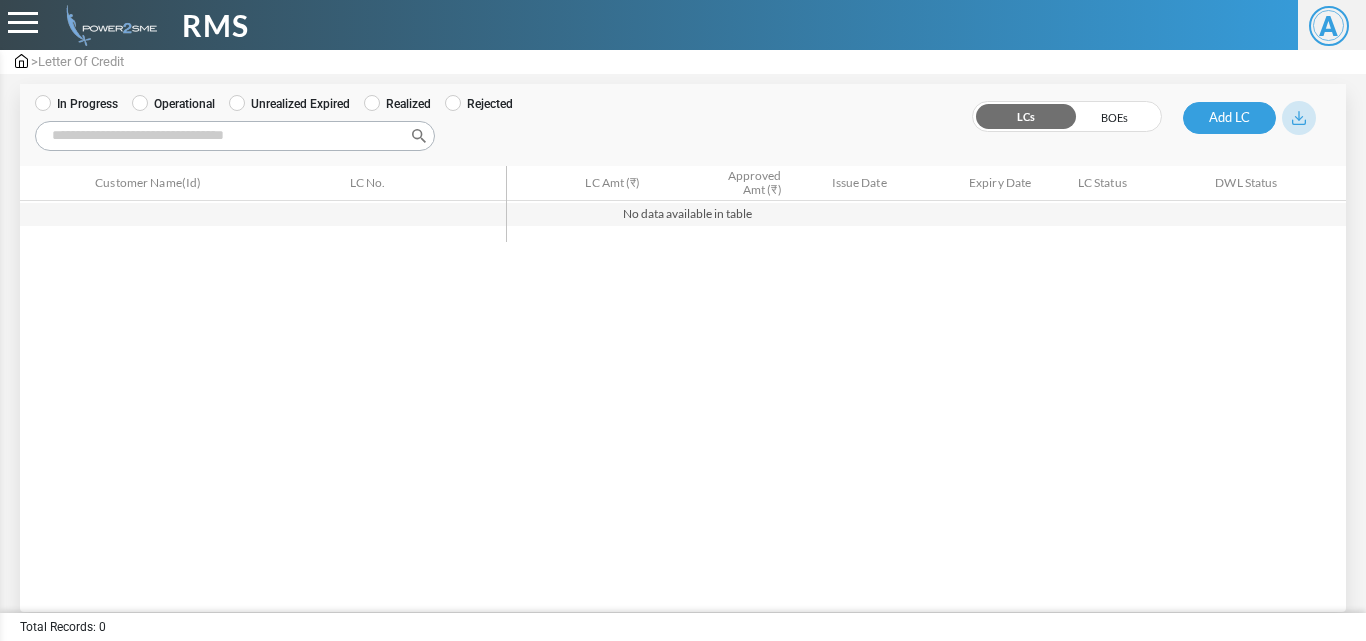 click on "Operational" at bounding box center [76, 104] 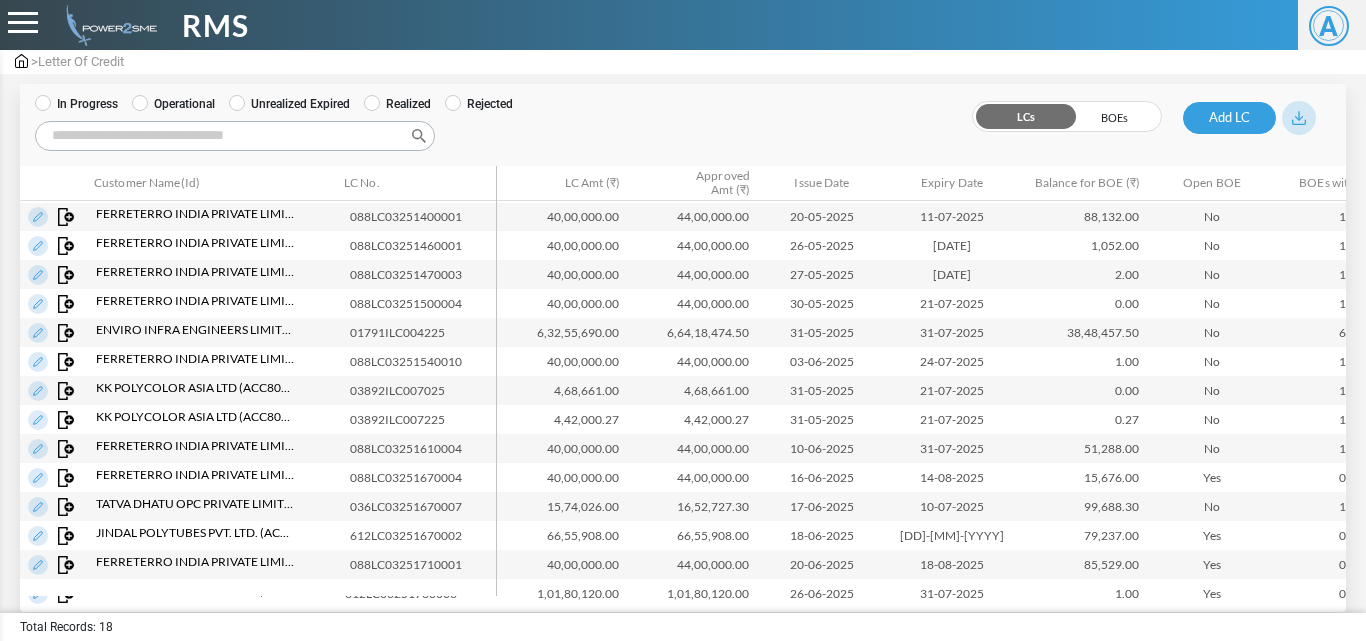 scroll, scrollTop: 20, scrollLeft: 0, axis: vertical 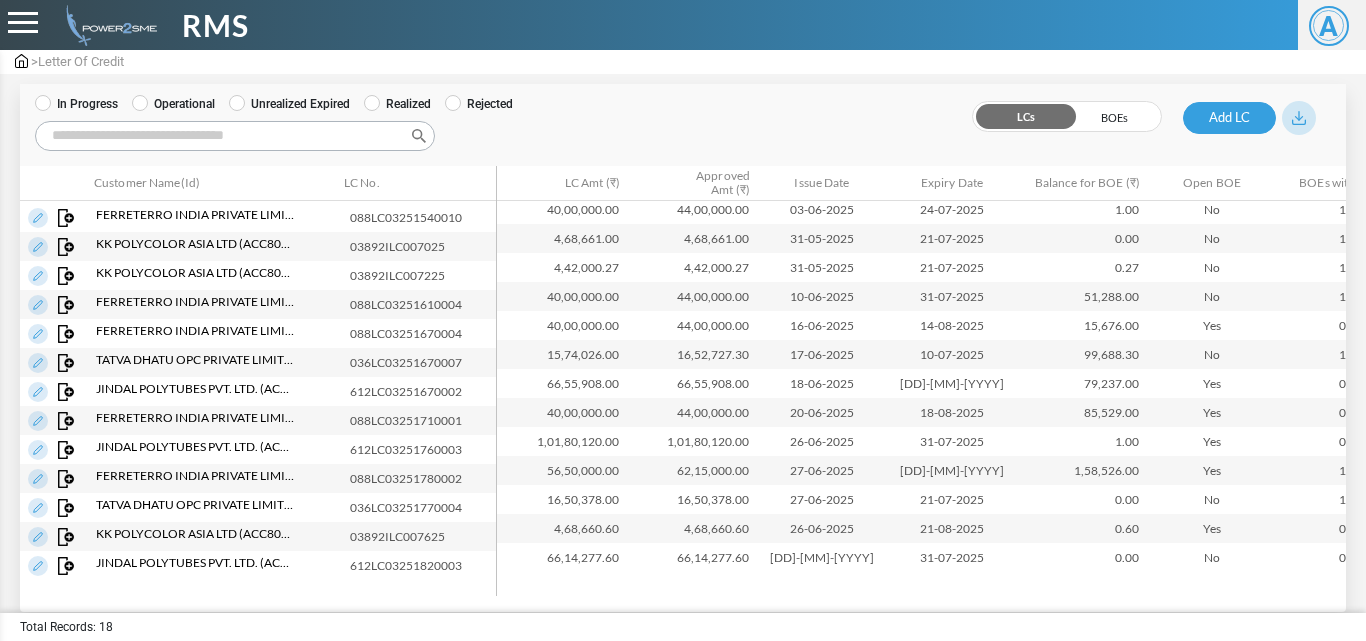 click at bounding box center (38, 102) 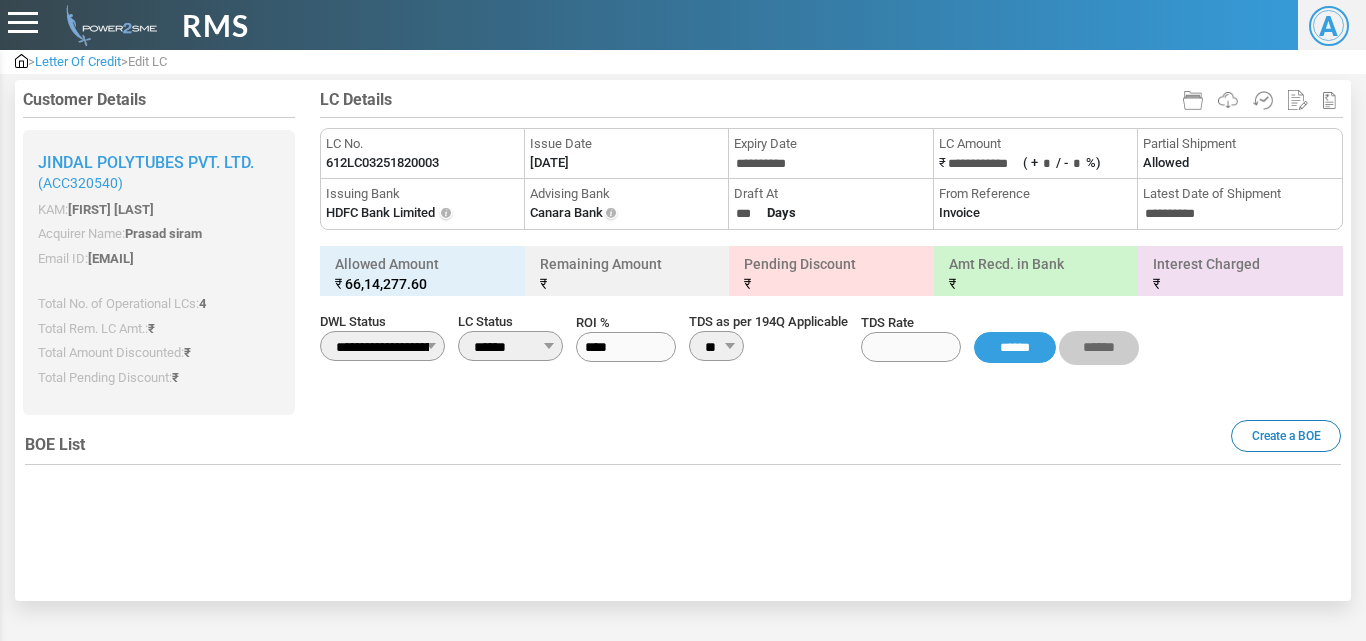 scroll, scrollTop: 0, scrollLeft: 0, axis: both 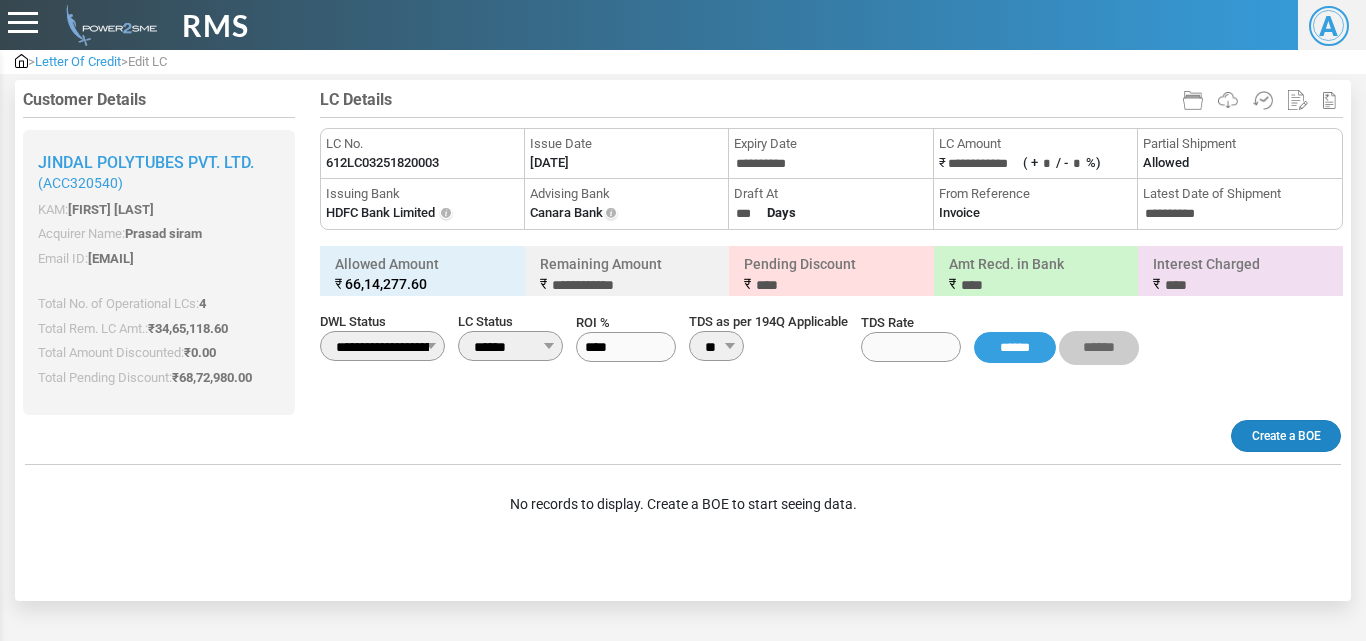 click on "Create a BOE" at bounding box center (1286, 436) 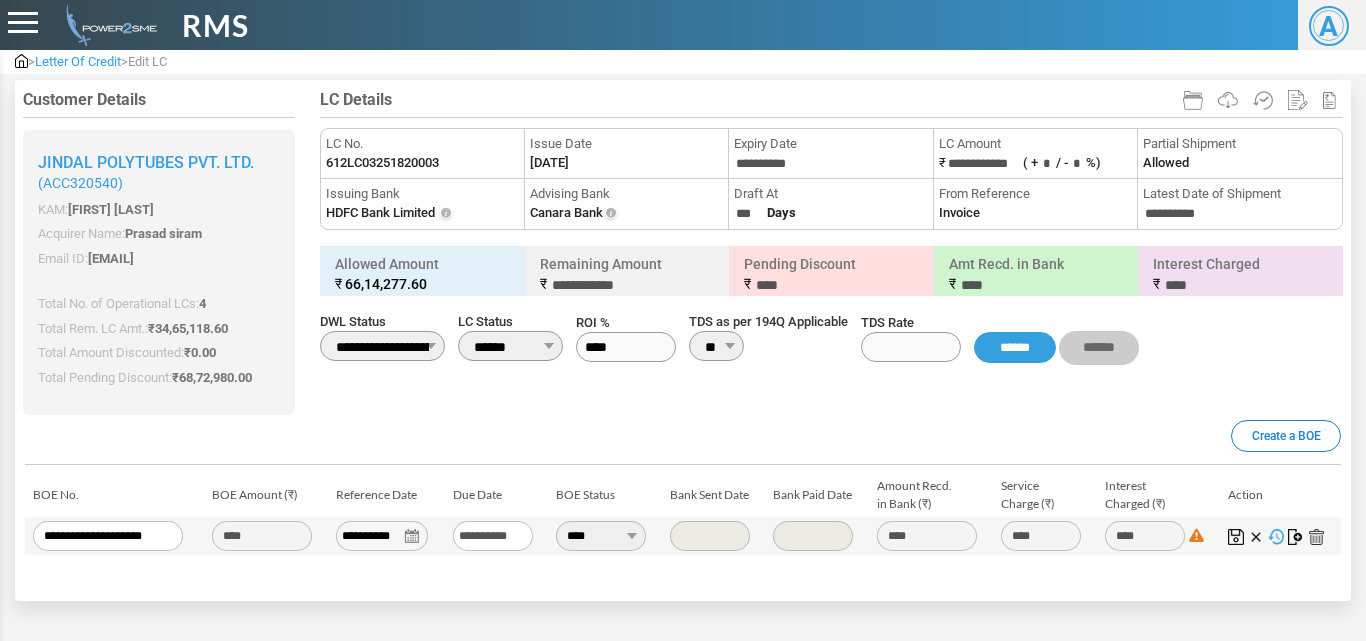 click at bounding box center (1296, 537) 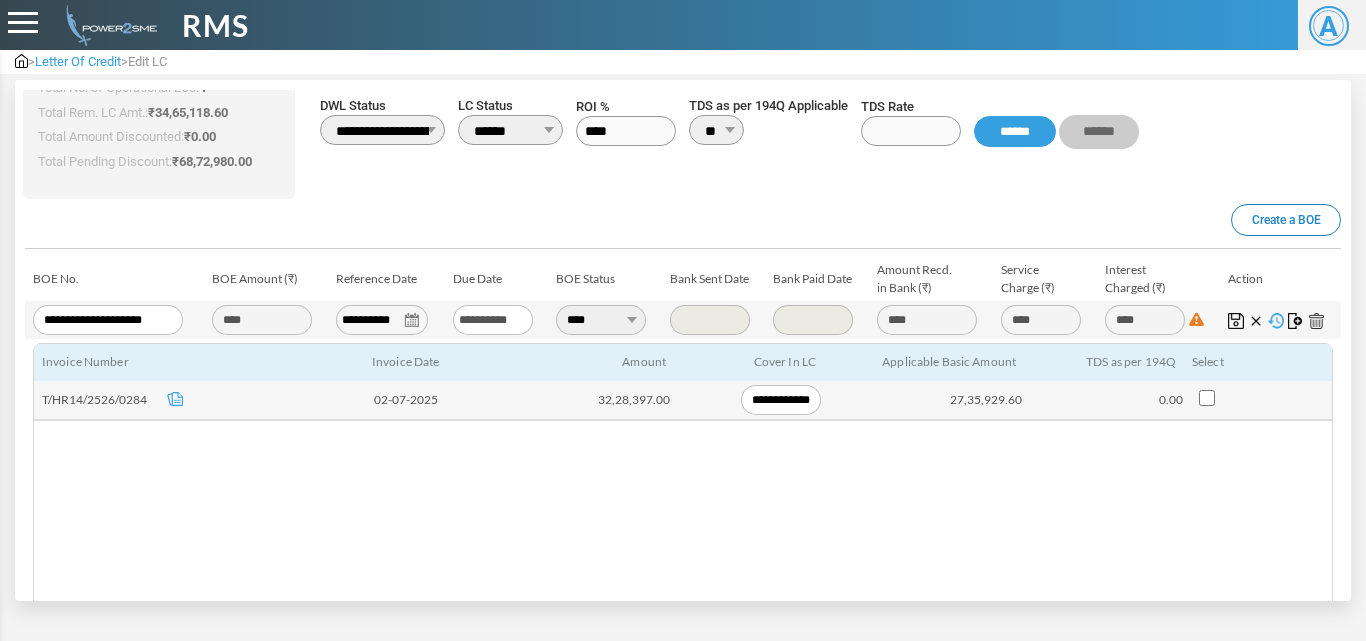 scroll, scrollTop: 217, scrollLeft: 0, axis: vertical 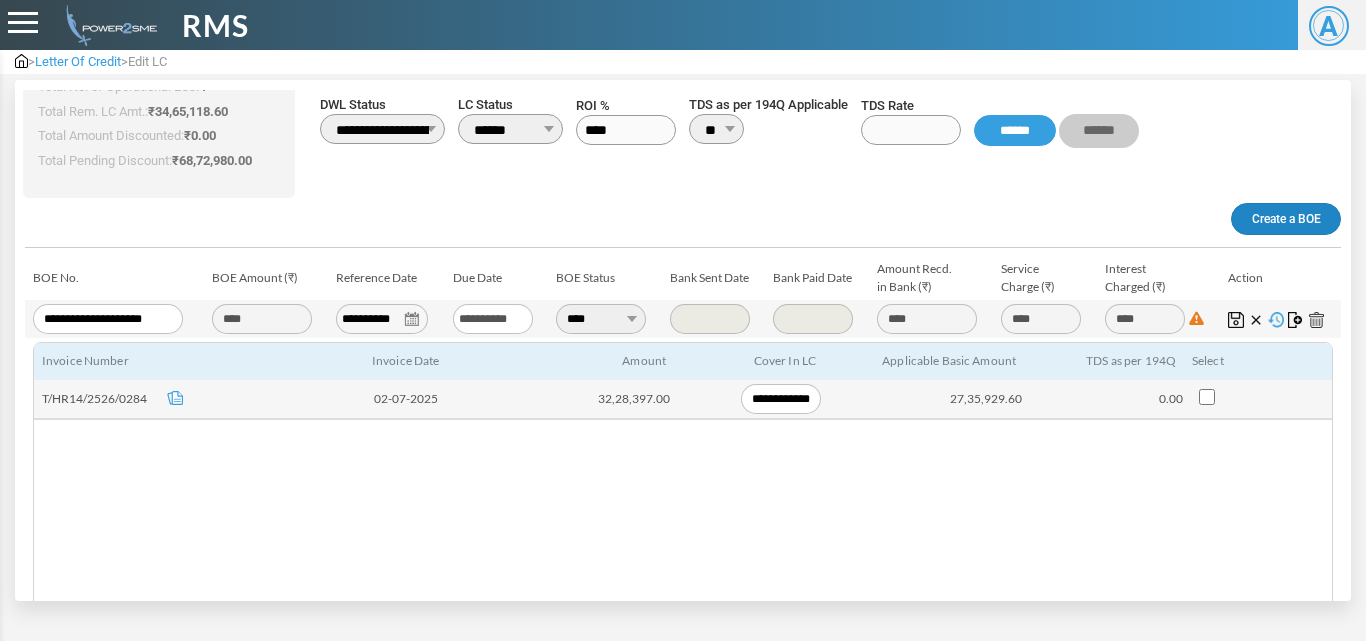 click on "Create a BOE" at bounding box center [1286, 219] 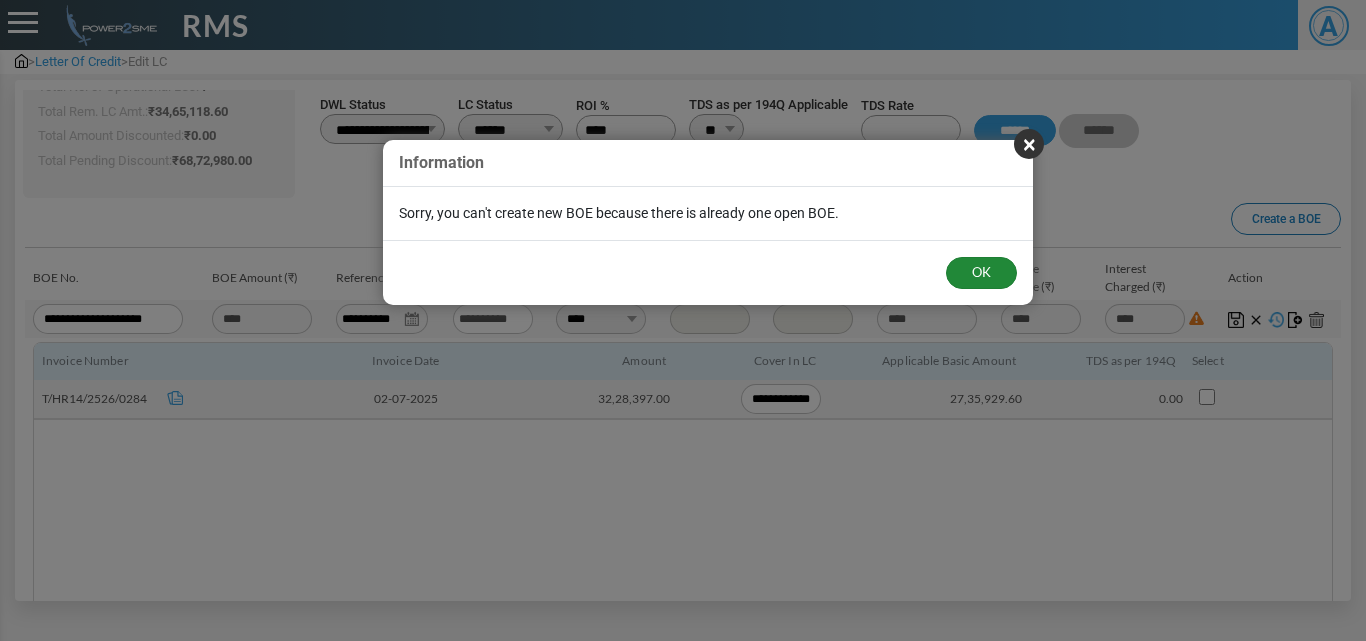click on "OK" at bounding box center [981, 273] 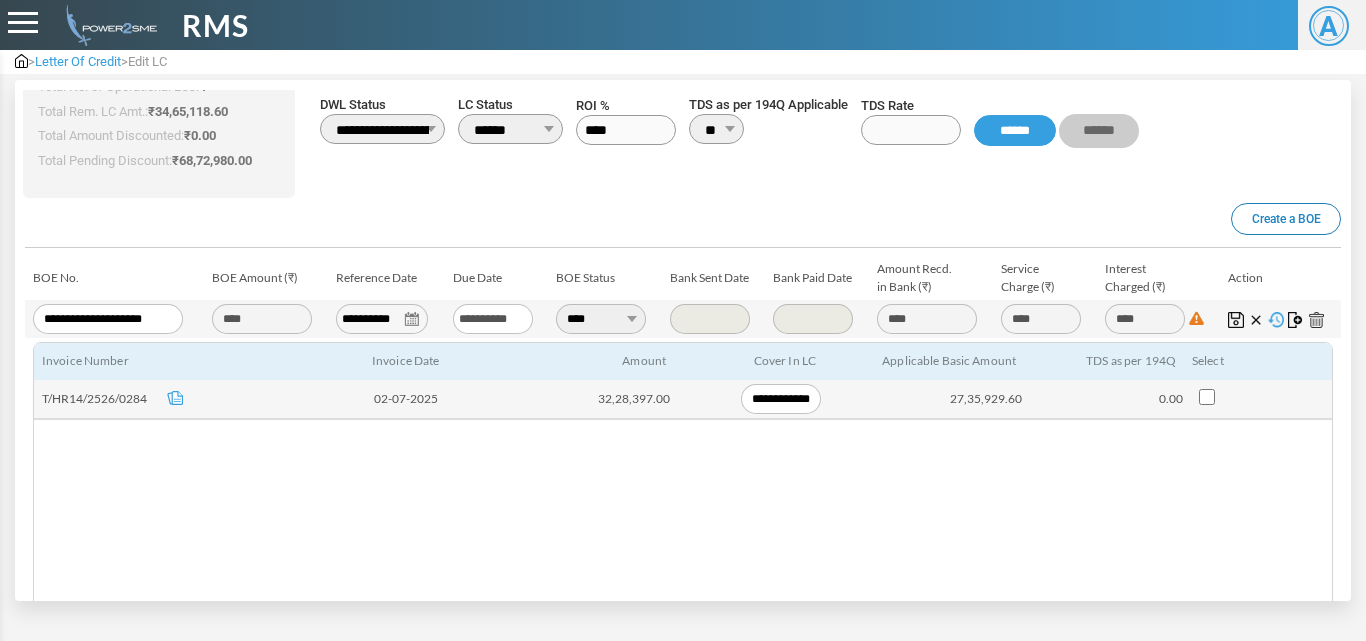click on "****" at bounding box center (601, 319) 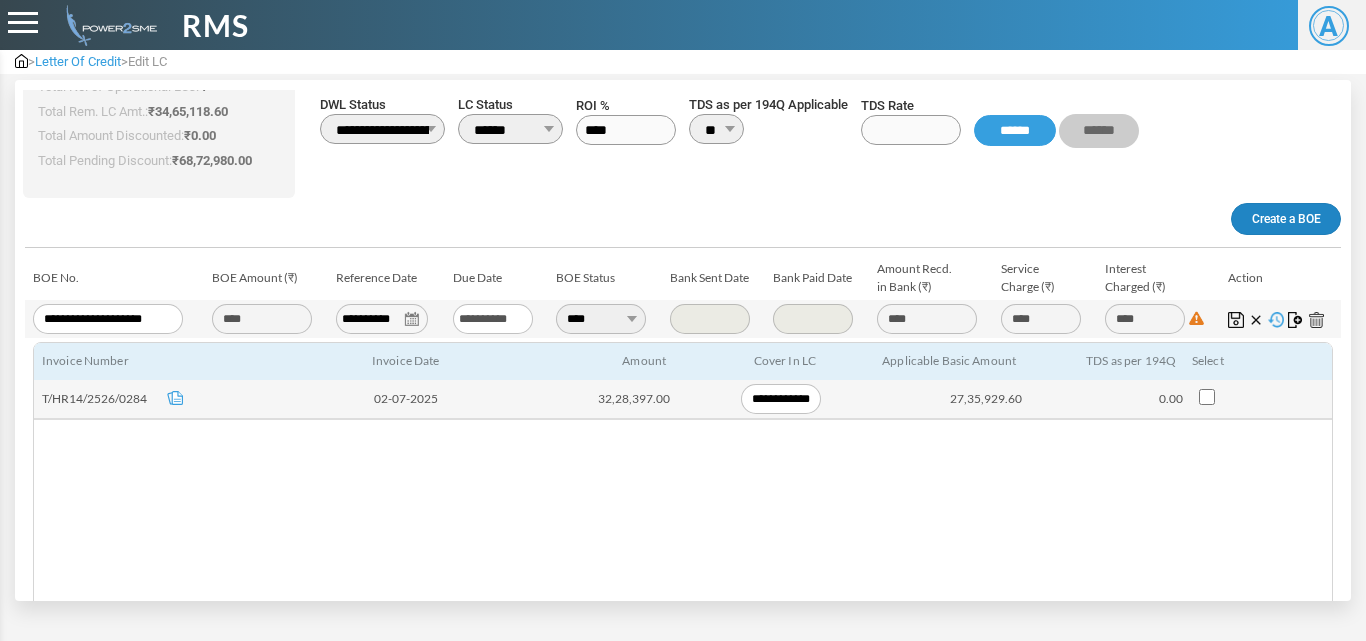 click on "Create a BOE" at bounding box center (1286, 219) 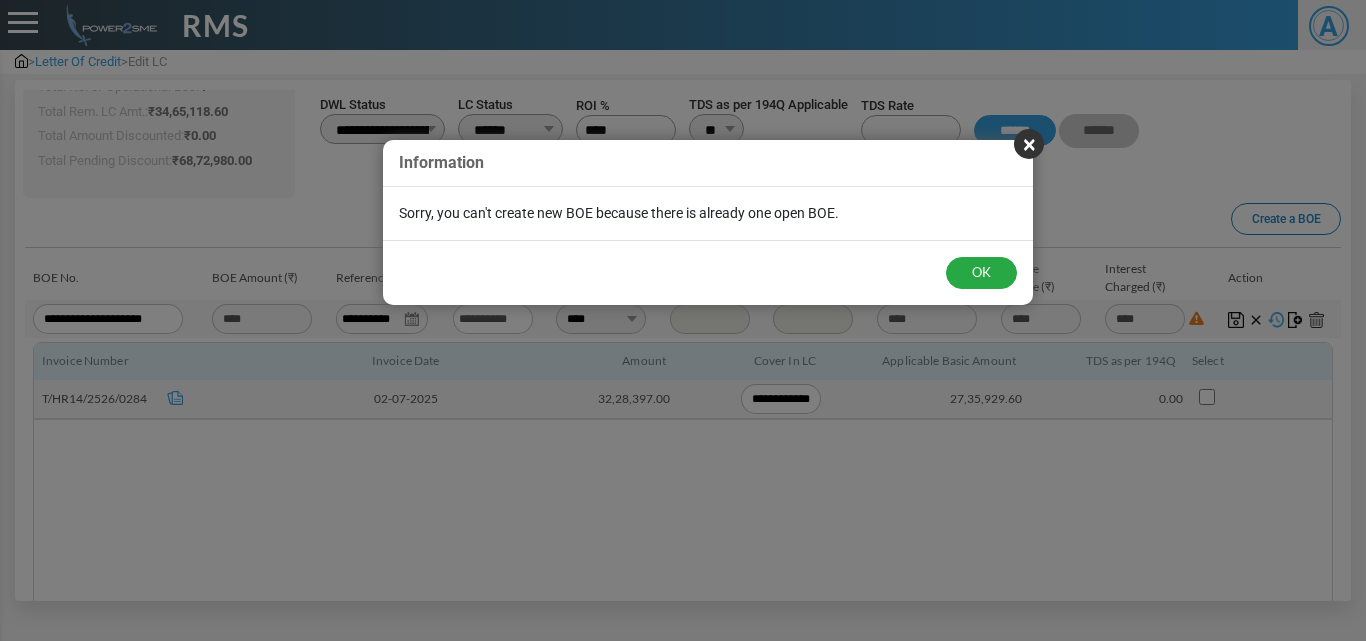click on "×" at bounding box center (1029, 144) 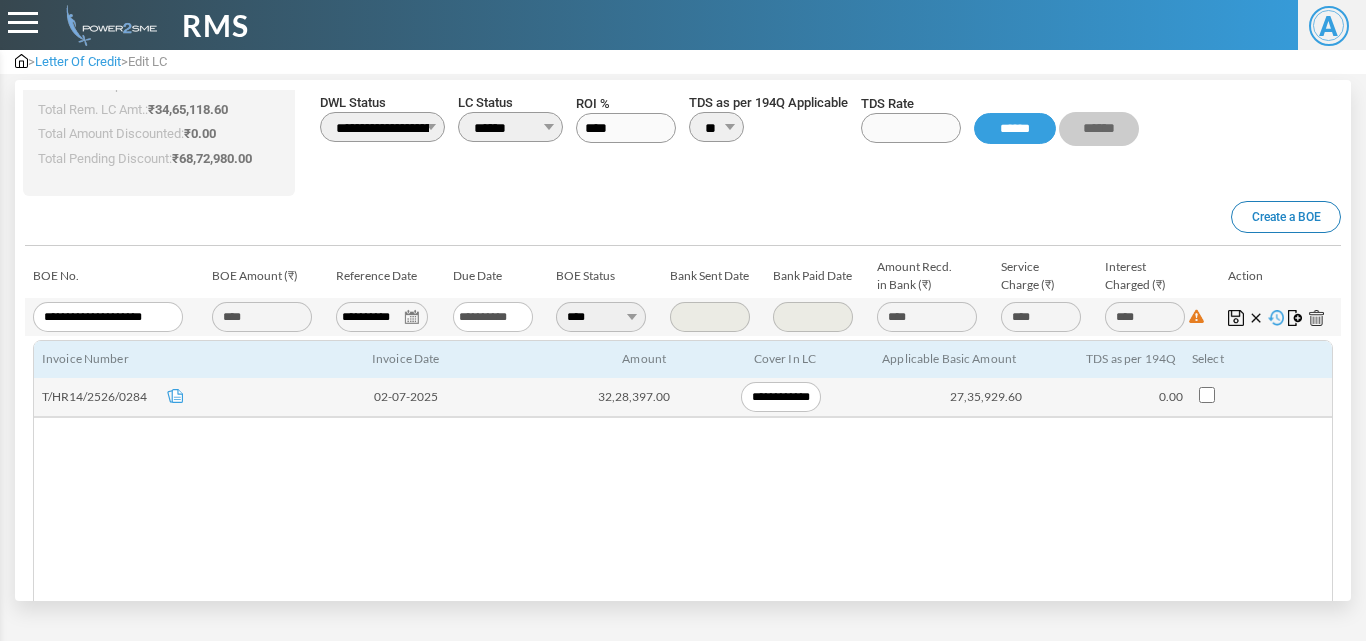 scroll, scrollTop: 317, scrollLeft: 0, axis: vertical 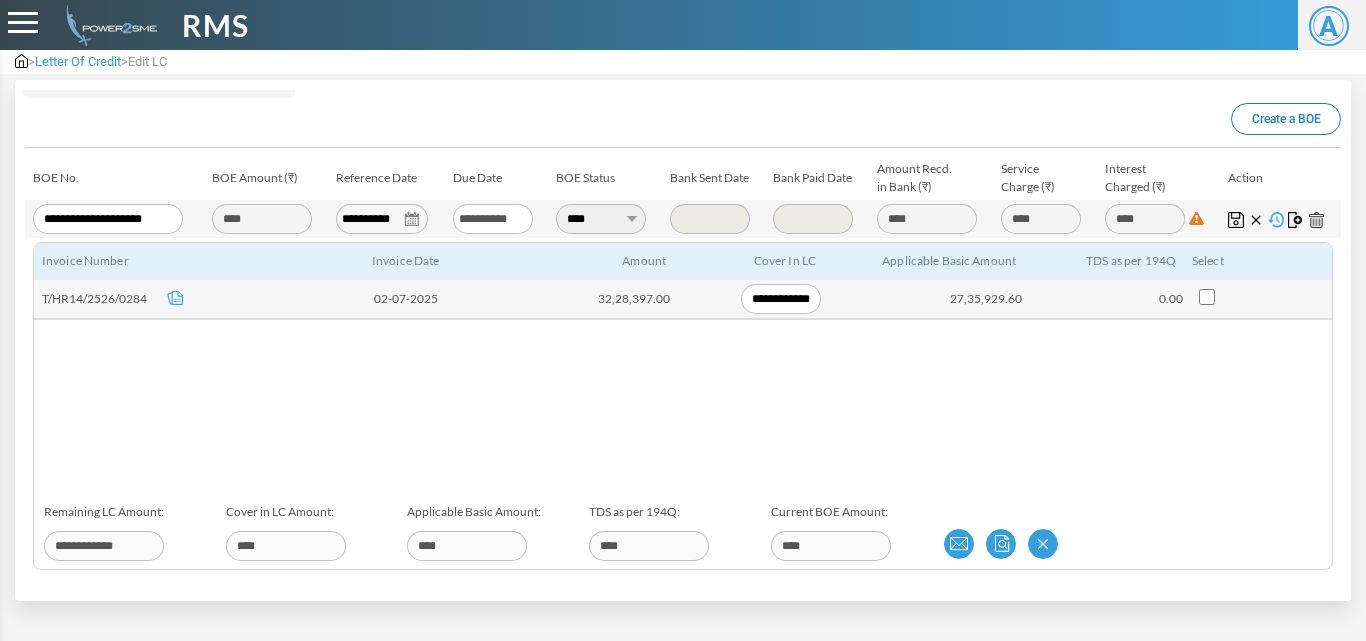 click at bounding box center [1236, 220] 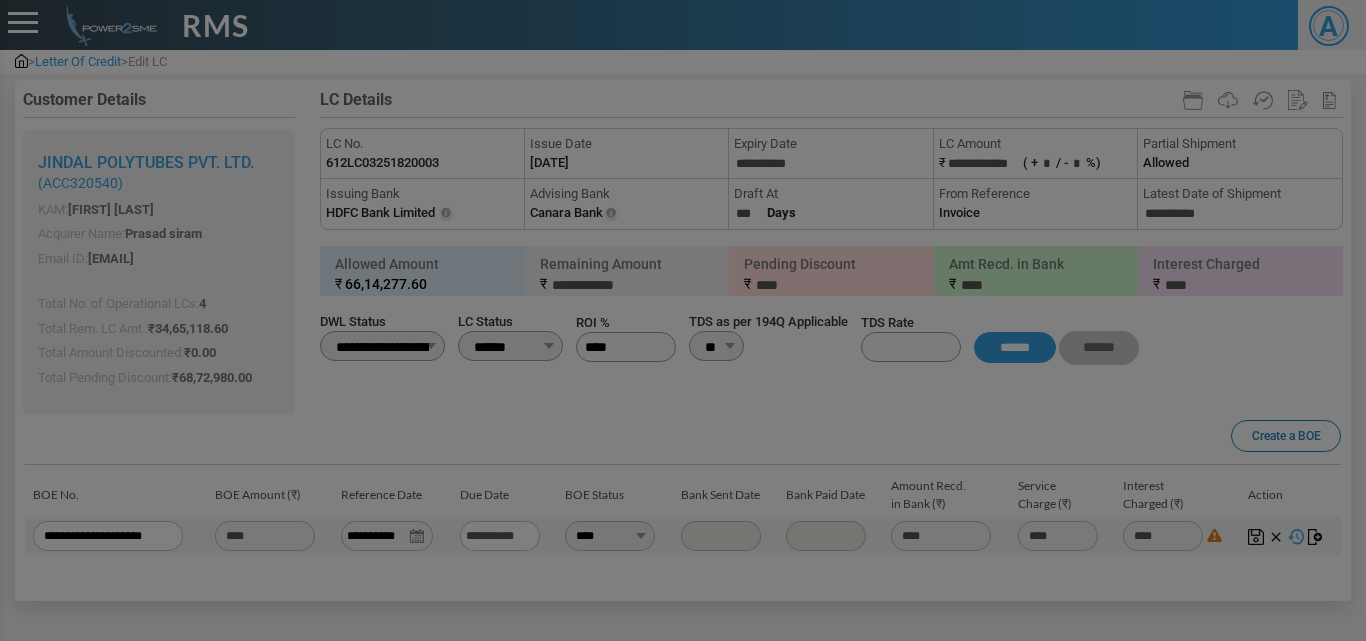 scroll, scrollTop: 0, scrollLeft: 0, axis: both 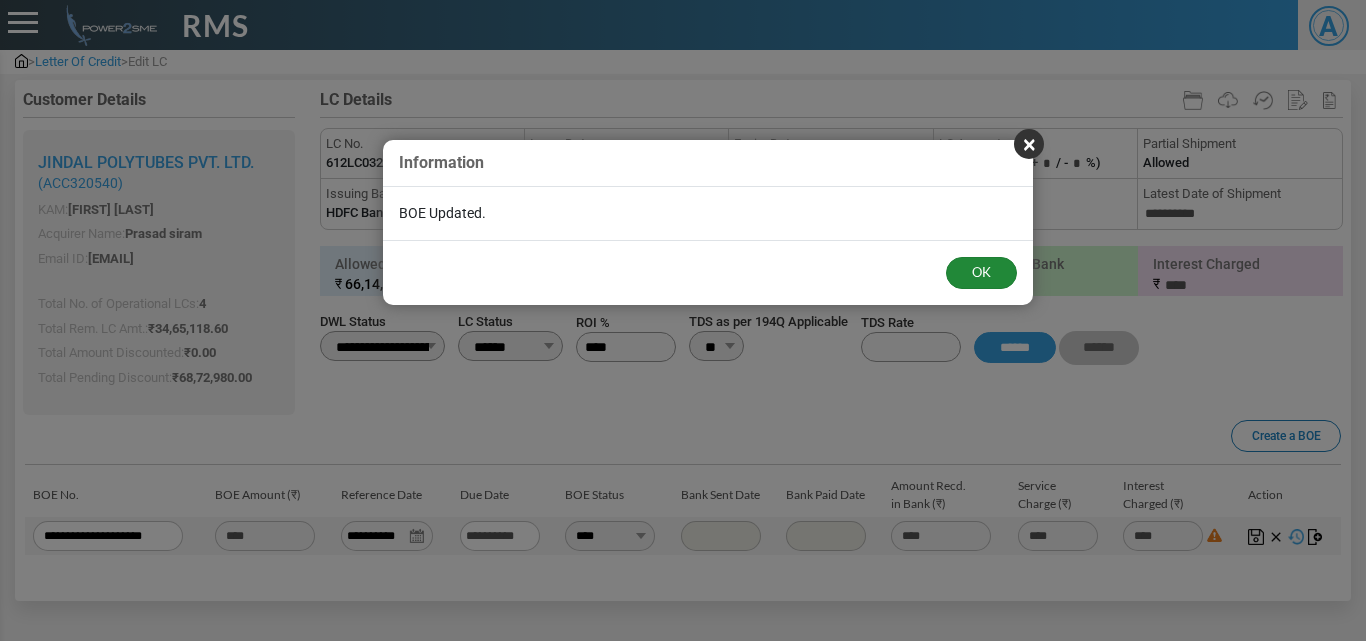 click on "OK" at bounding box center (981, 273) 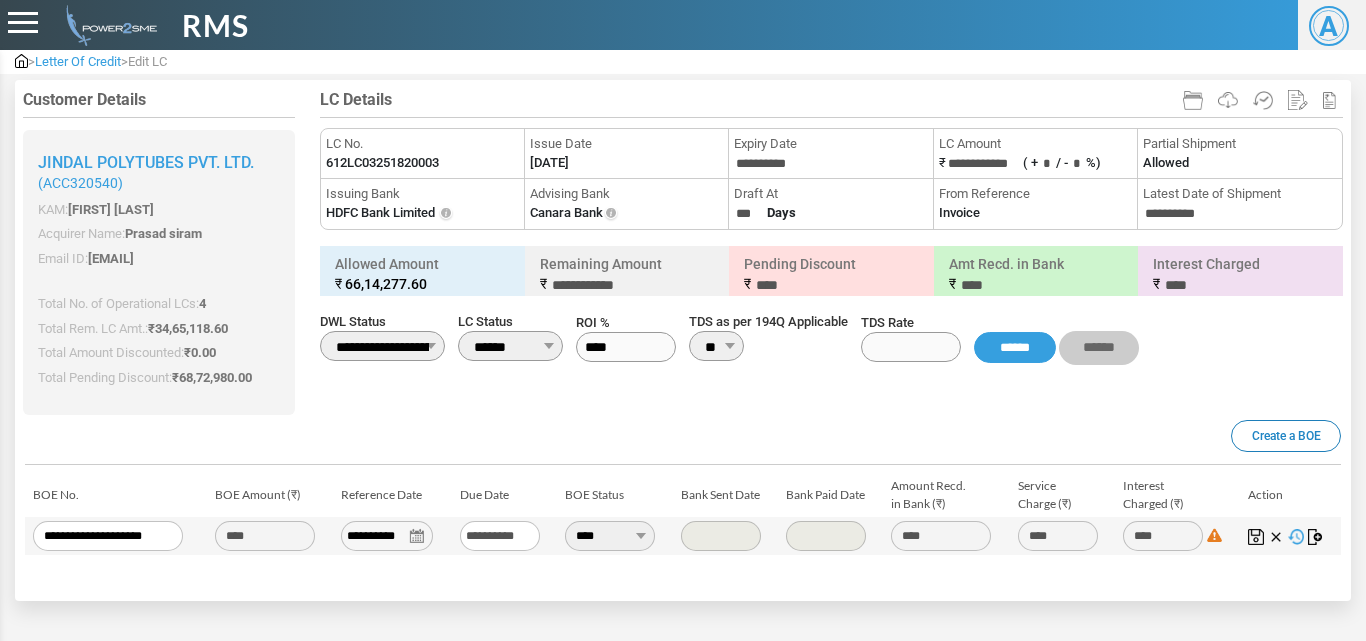 click at bounding box center [1214, 535] 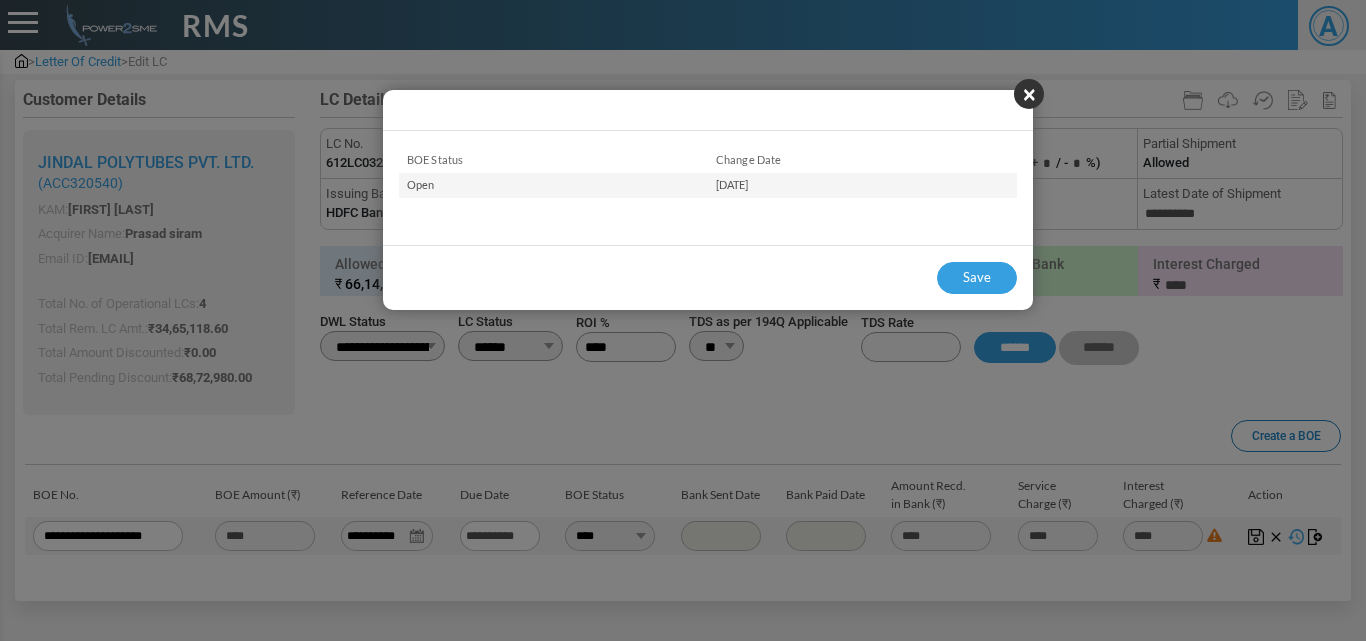 click on "×" at bounding box center [1029, 94] 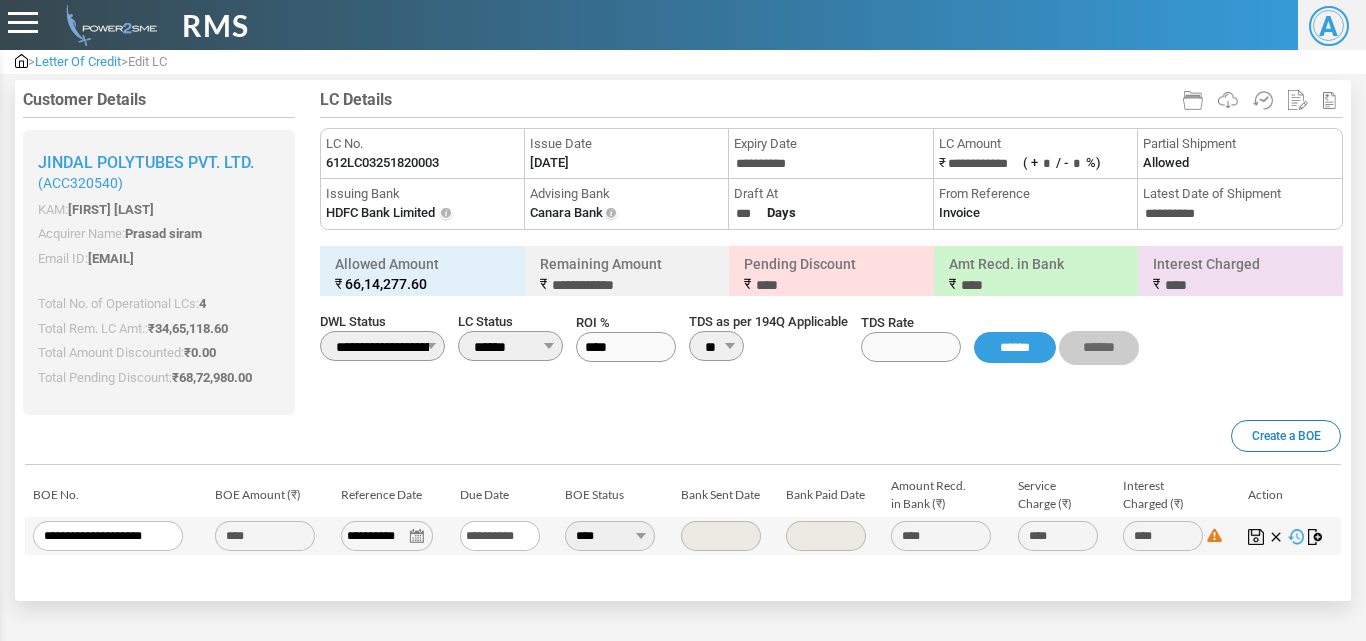 click at bounding box center [1316, 537] 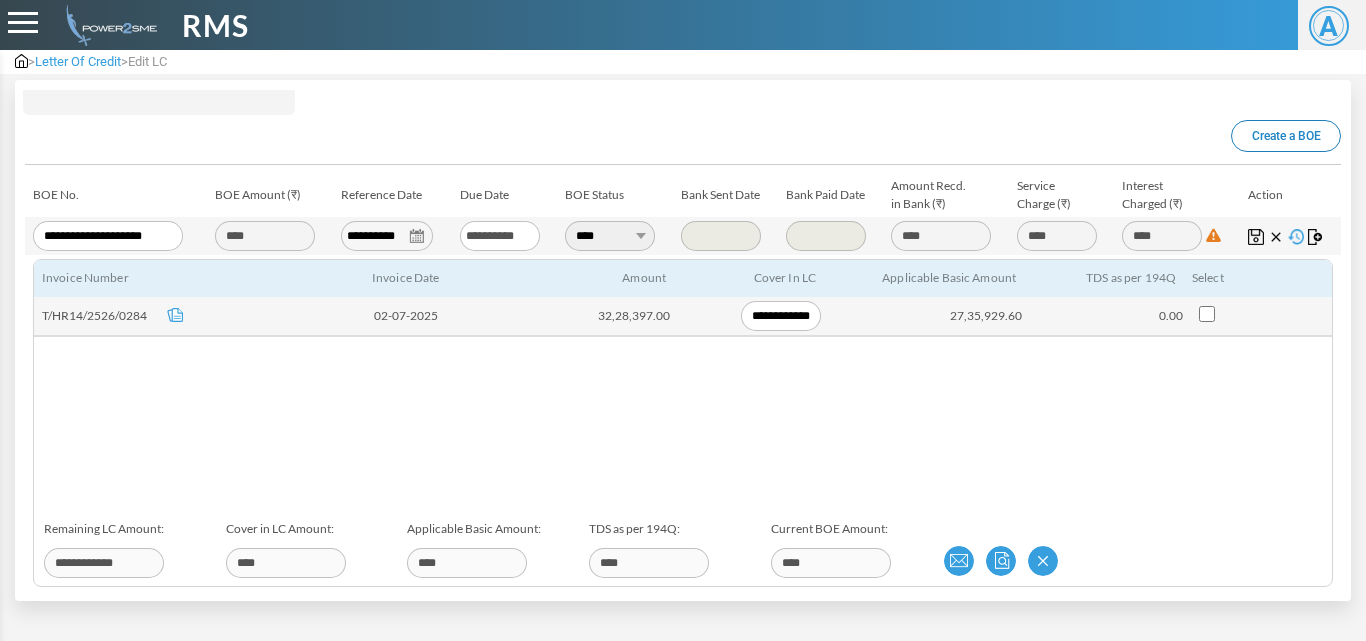 scroll, scrollTop: 317, scrollLeft: 0, axis: vertical 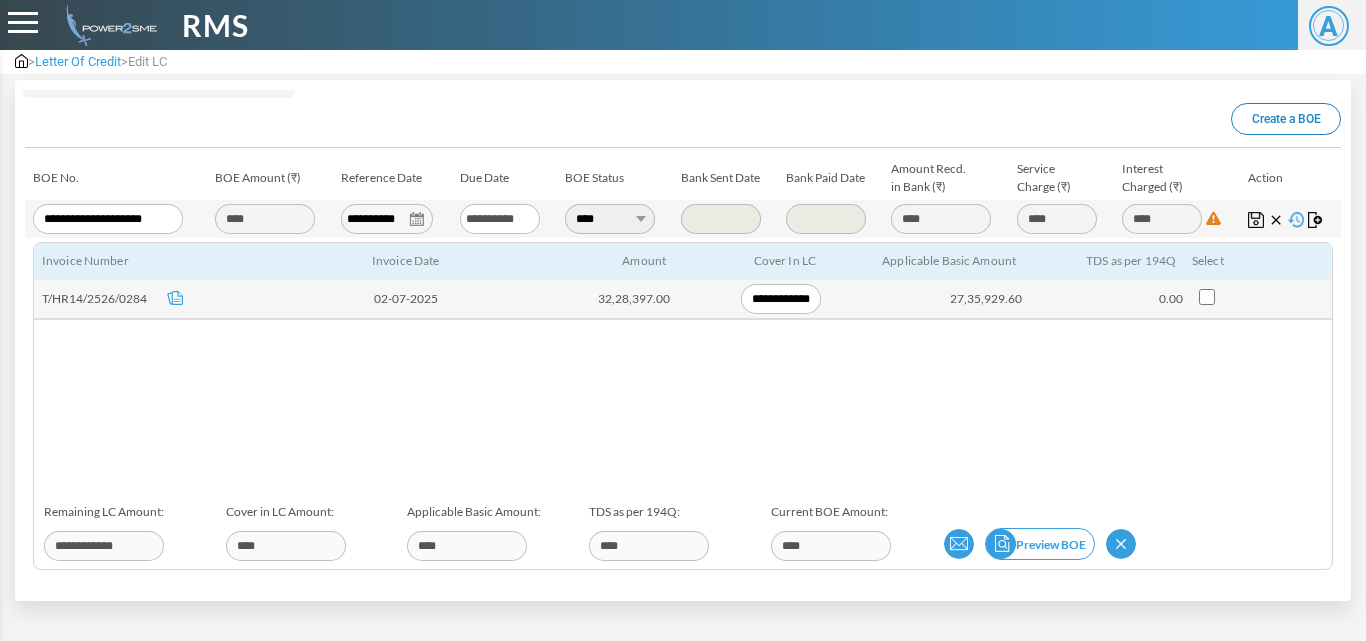 click on "Preview BOE" at bounding box center (1040, 544) 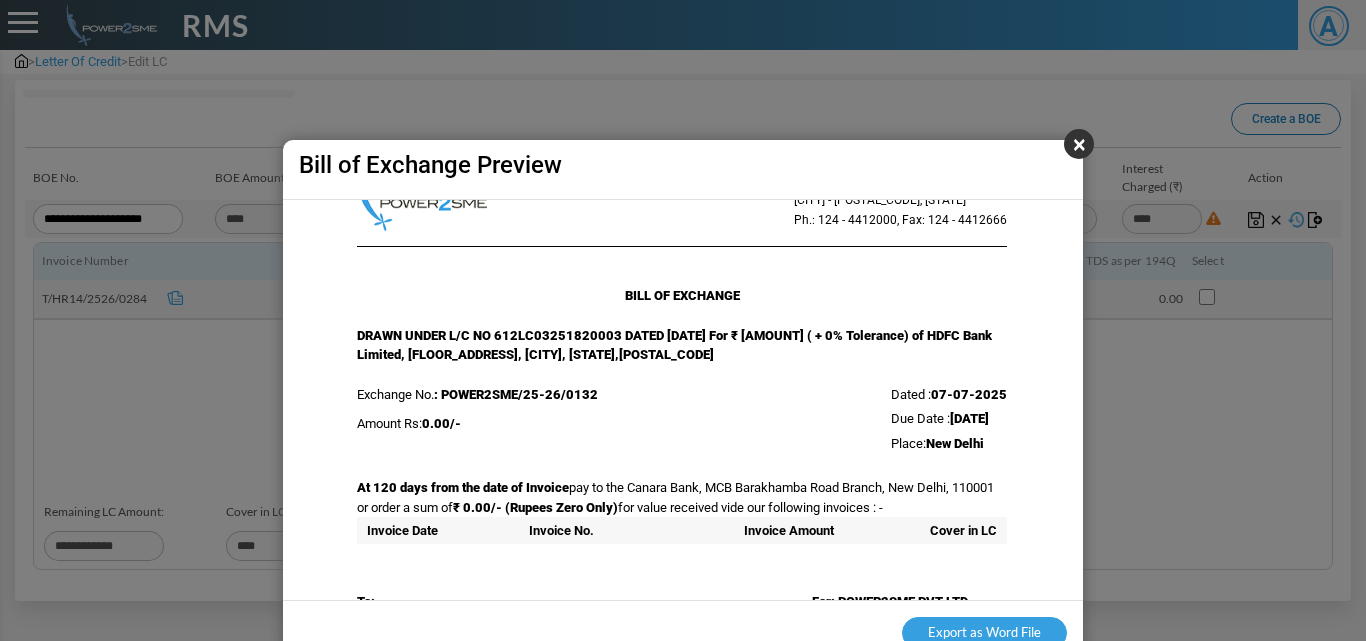 scroll, scrollTop: 0, scrollLeft: 0, axis: both 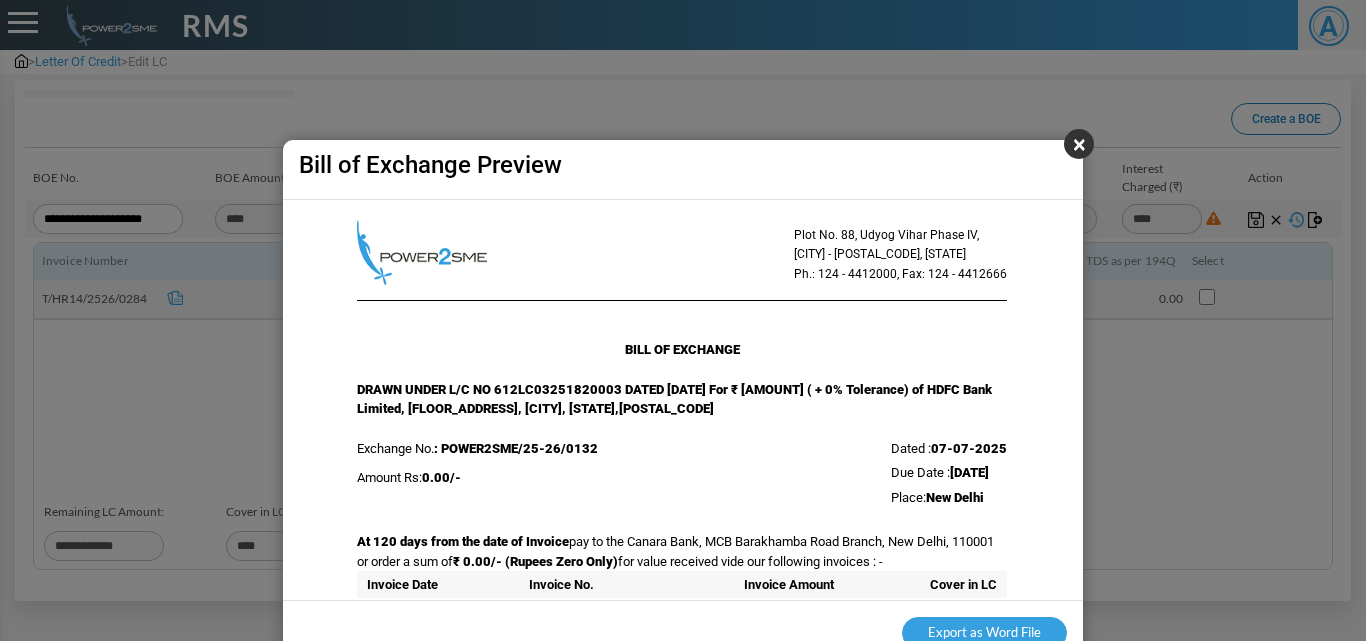 click on "×" at bounding box center (1079, 144) 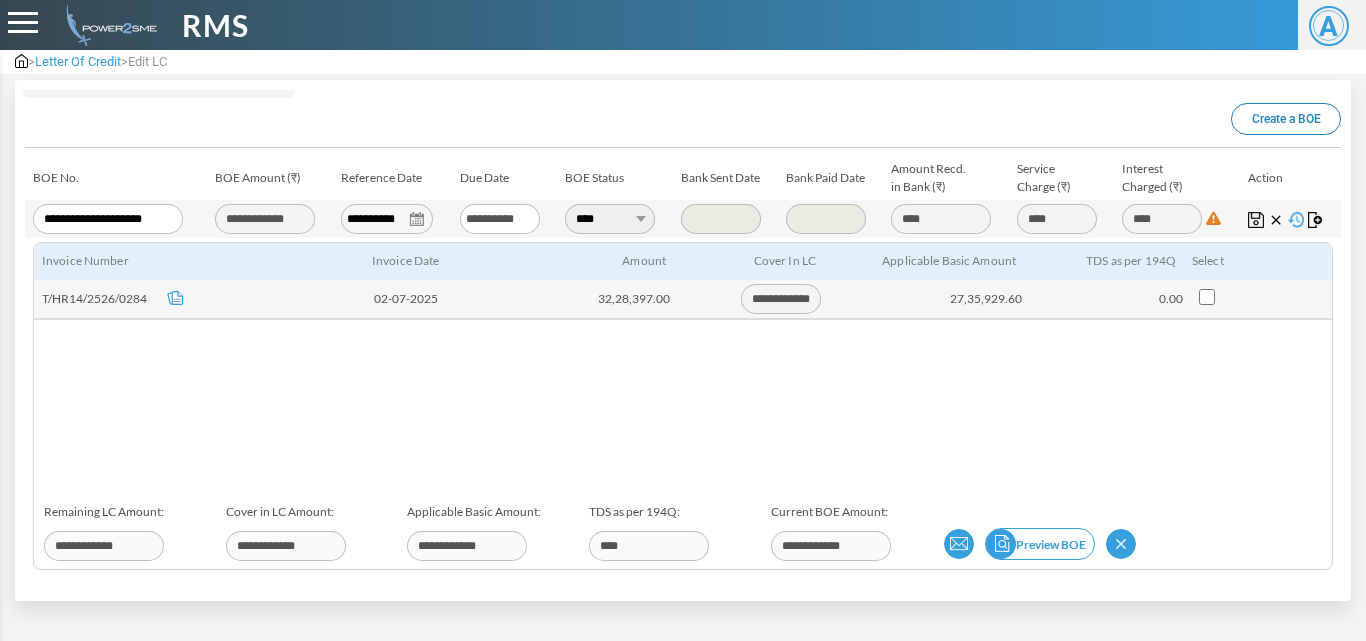 click on "Preview BOE" at bounding box center (1040, 544) 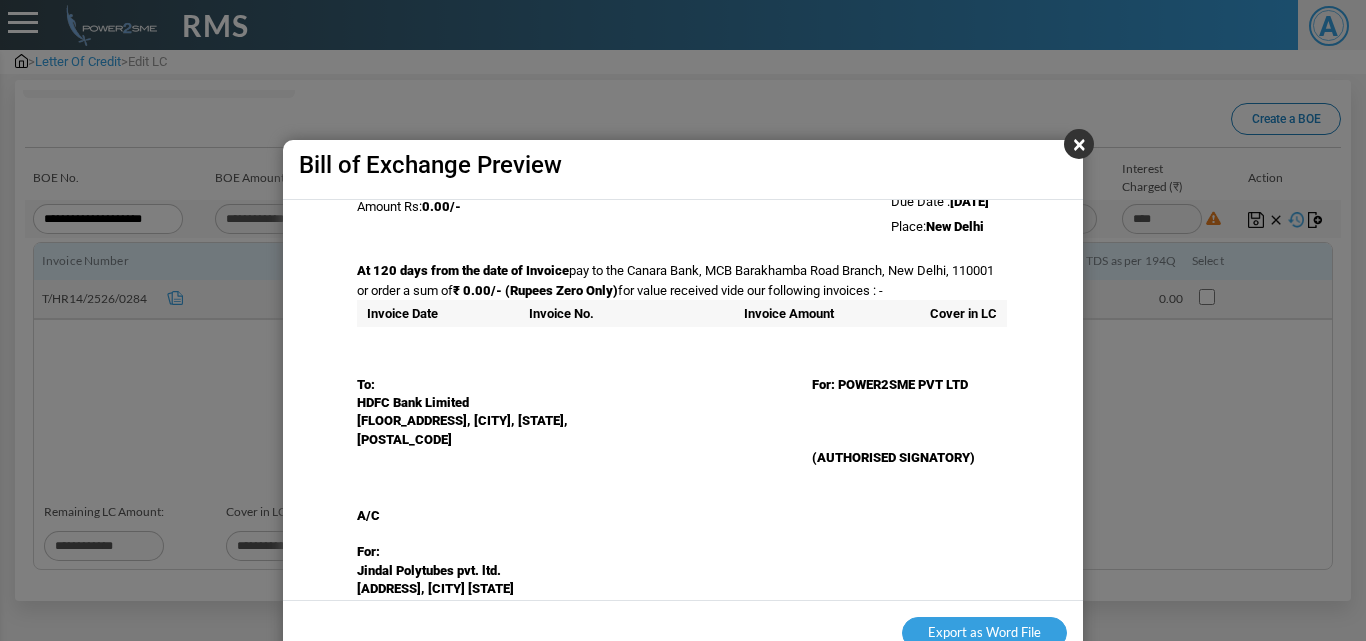 scroll, scrollTop: 300, scrollLeft: 0, axis: vertical 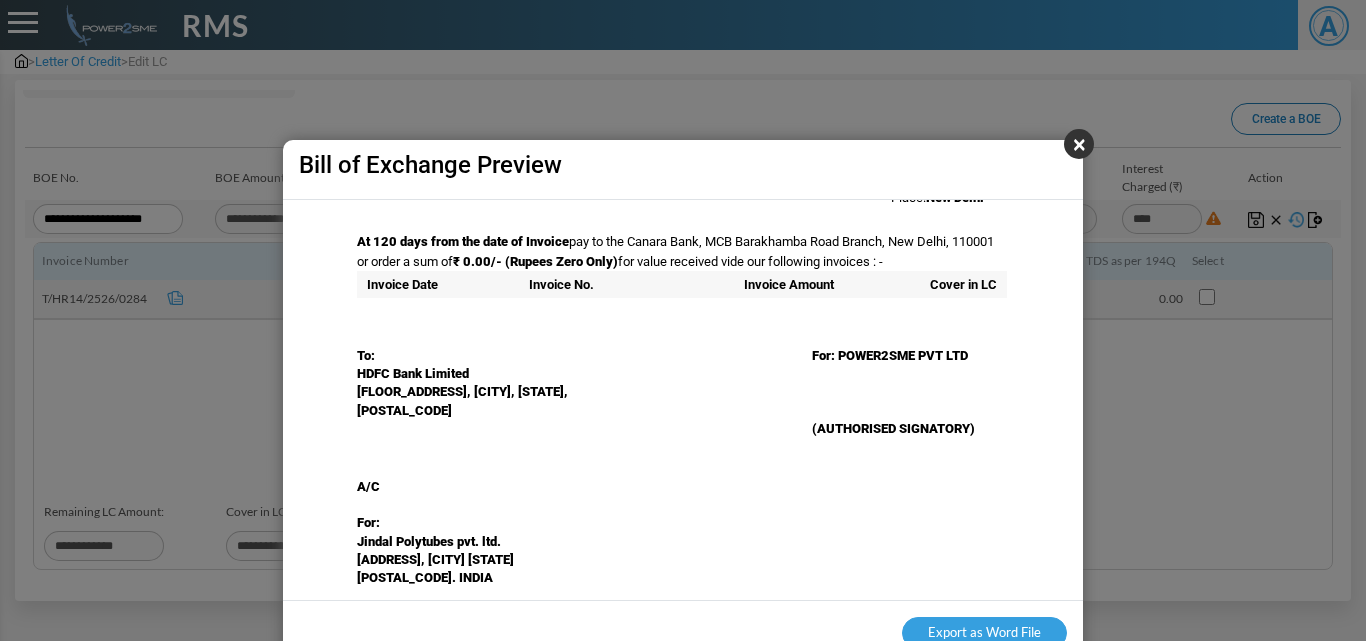 click on "×" at bounding box center (1079, 144) 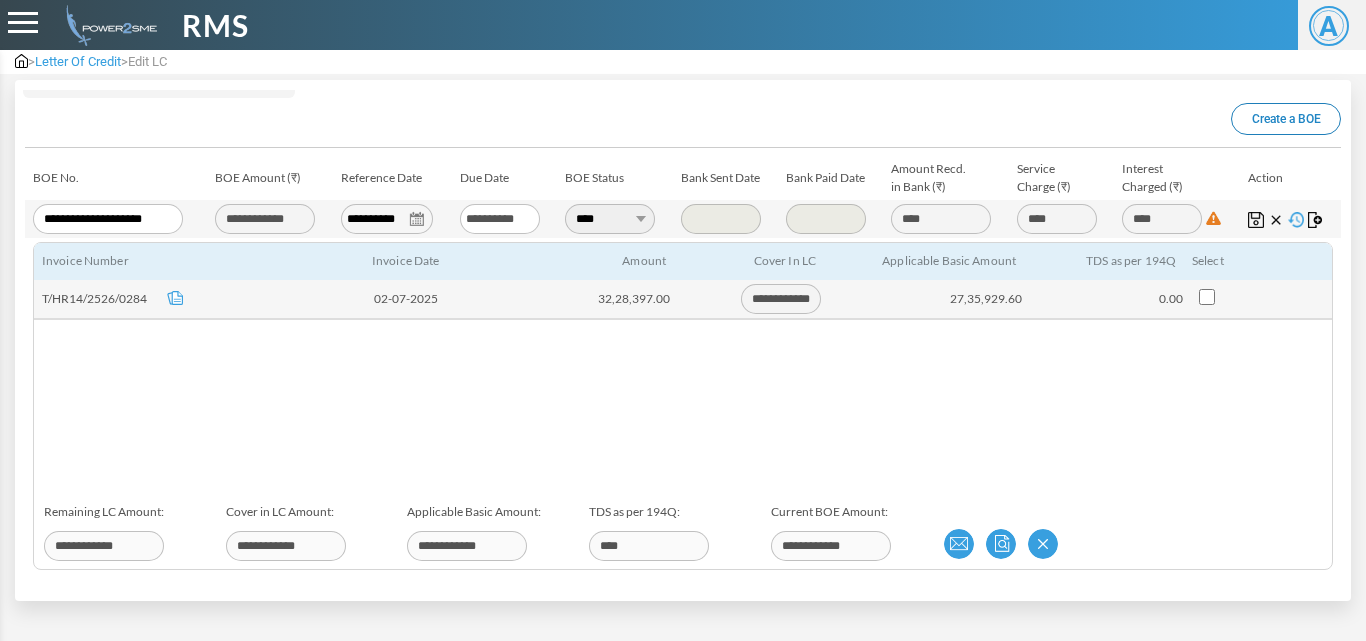 click at bounding box center [1256, 220] 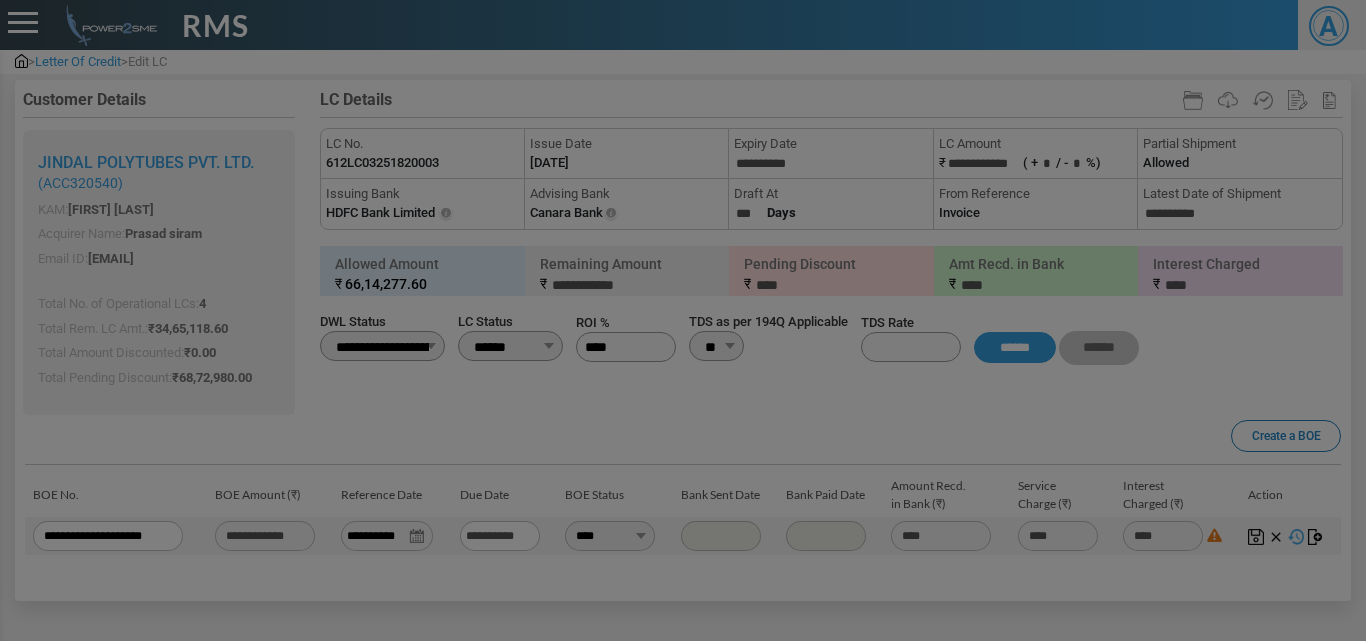 scroll, scrollTop: 0, scrollLeft: 0, axis: both 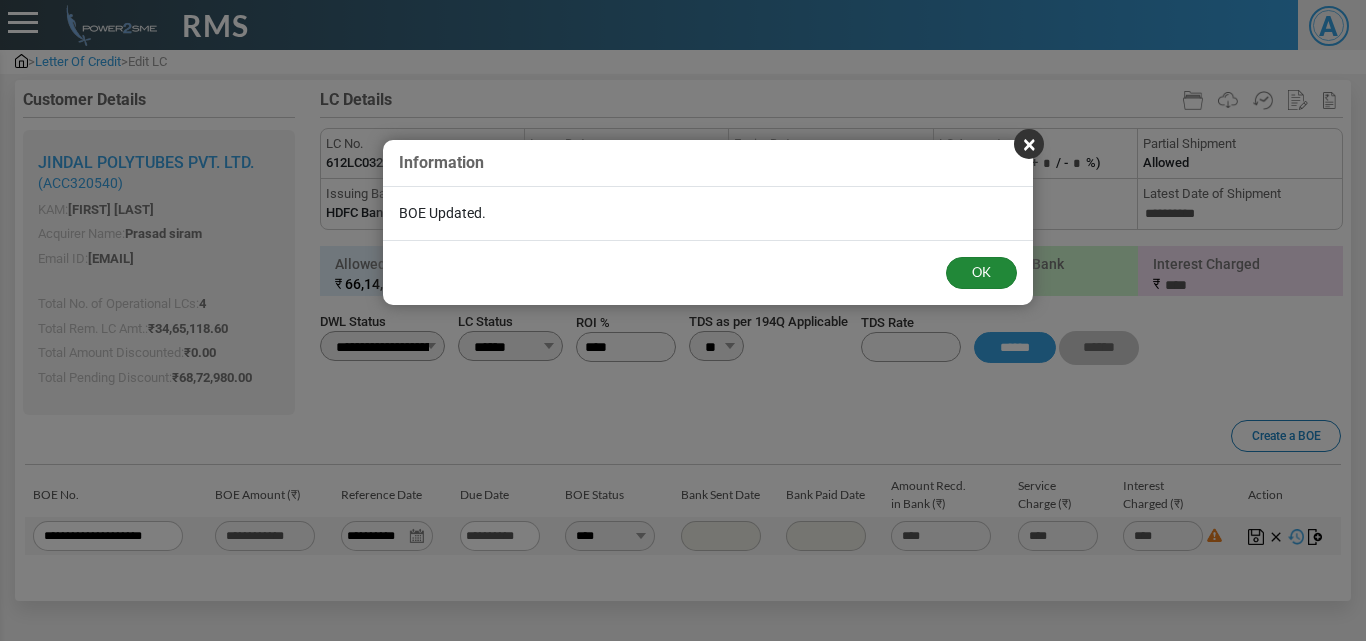 click on "OK" at bounding box center (981, 273) 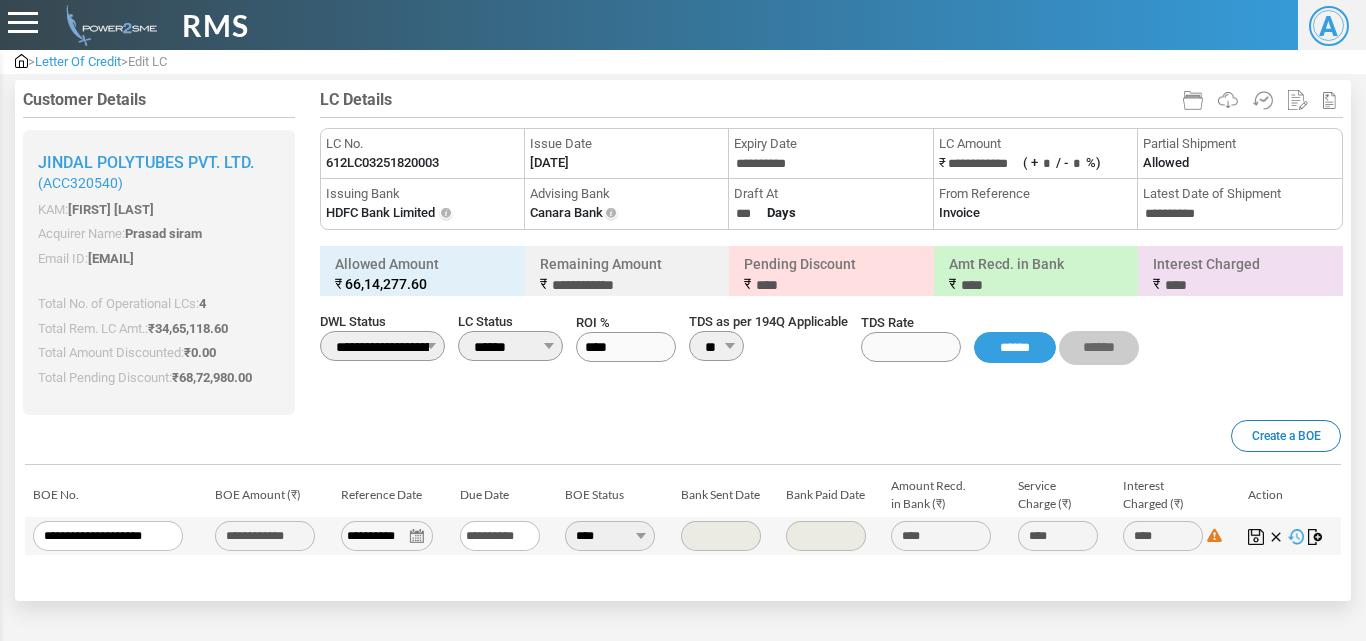 click at bounding box center (1214, 535) 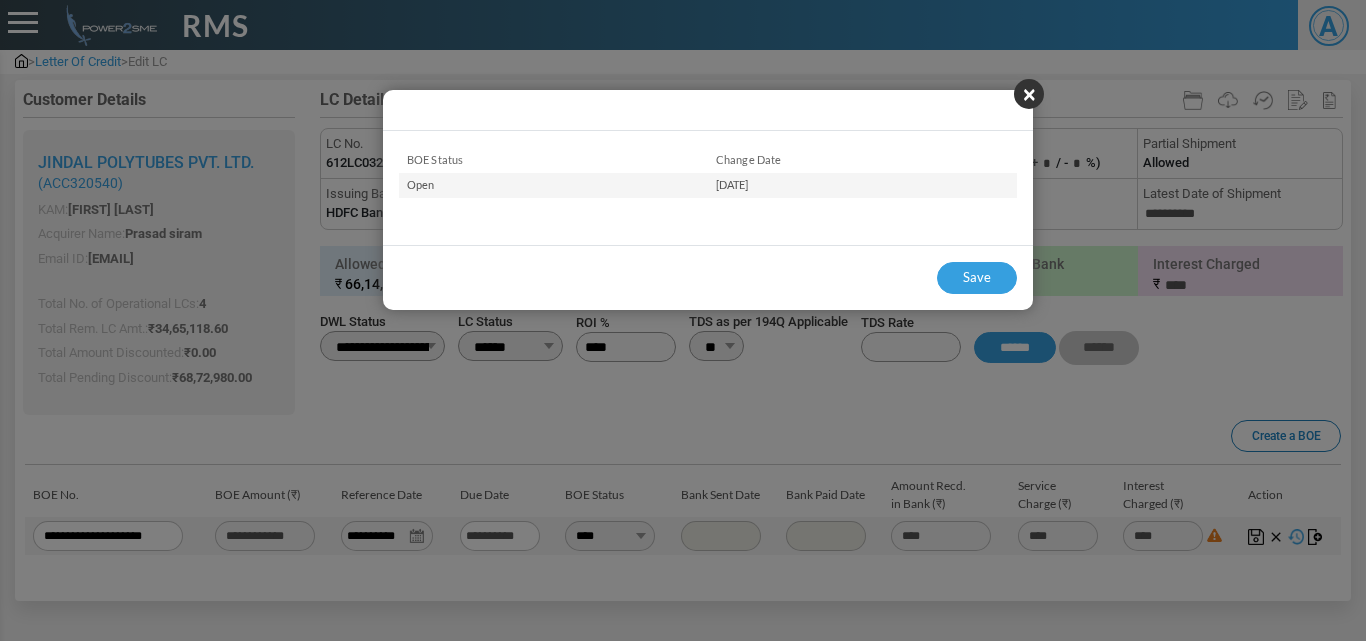 click on "×" at bounding box center [1029, 94] 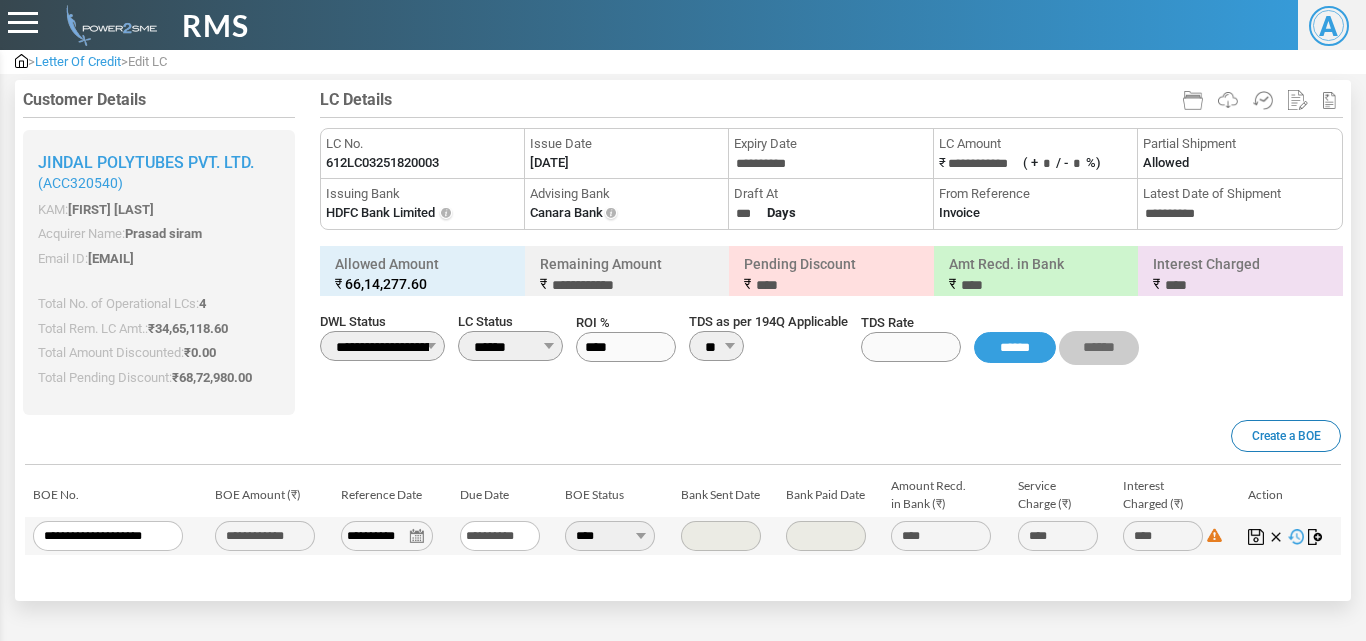 click at bounding box center (1316, 537) 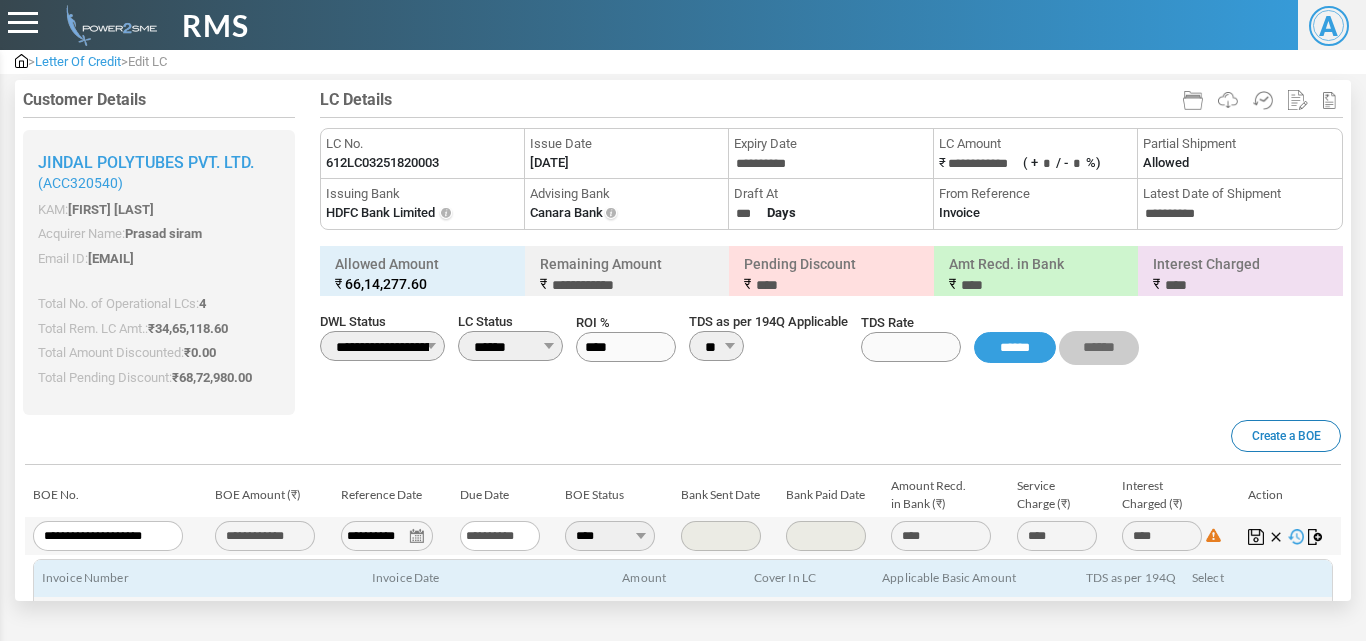 scroll, scrollTop: 317, scrollLeft: 0, axis: vertical 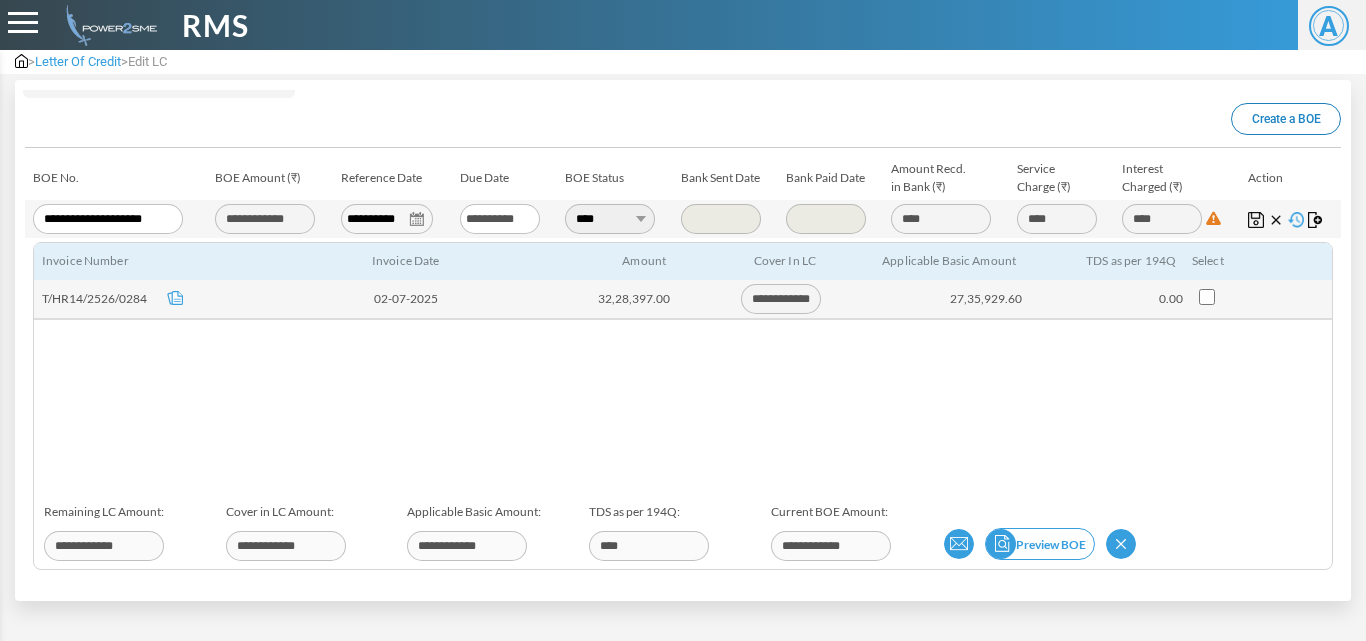 click at bounding box center [959, 544] 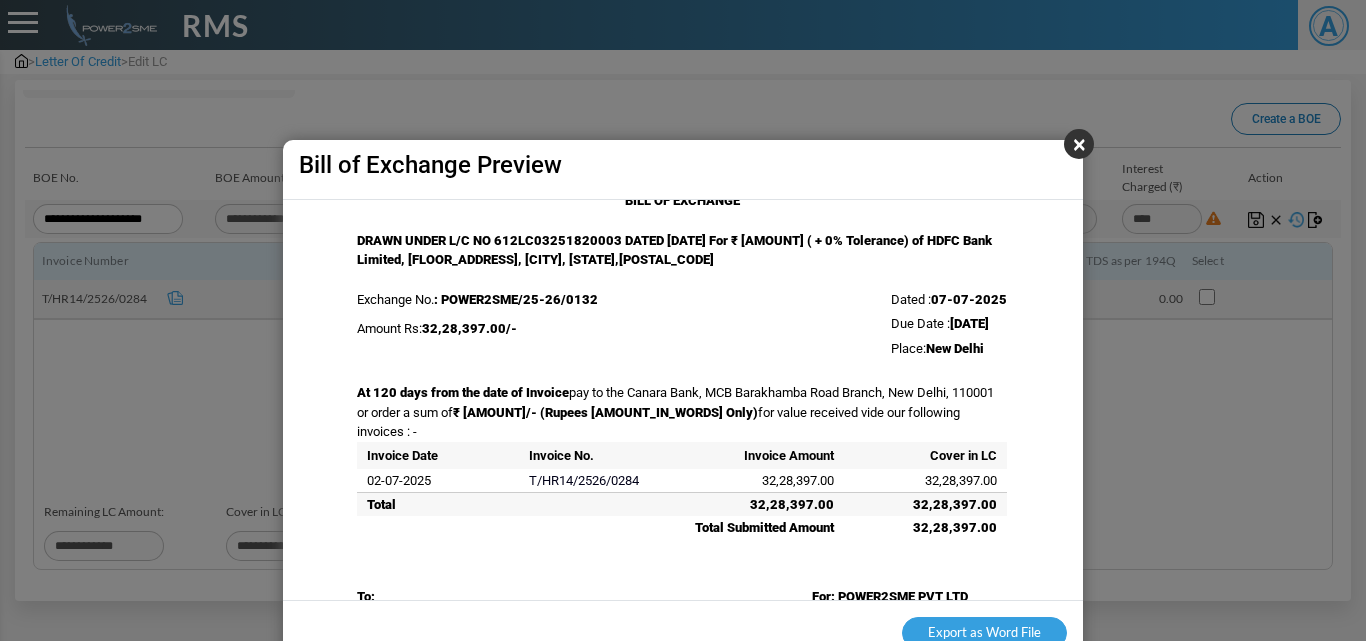 scroll, scrollTop: 100, scrollLeft: 0, axis: vertical 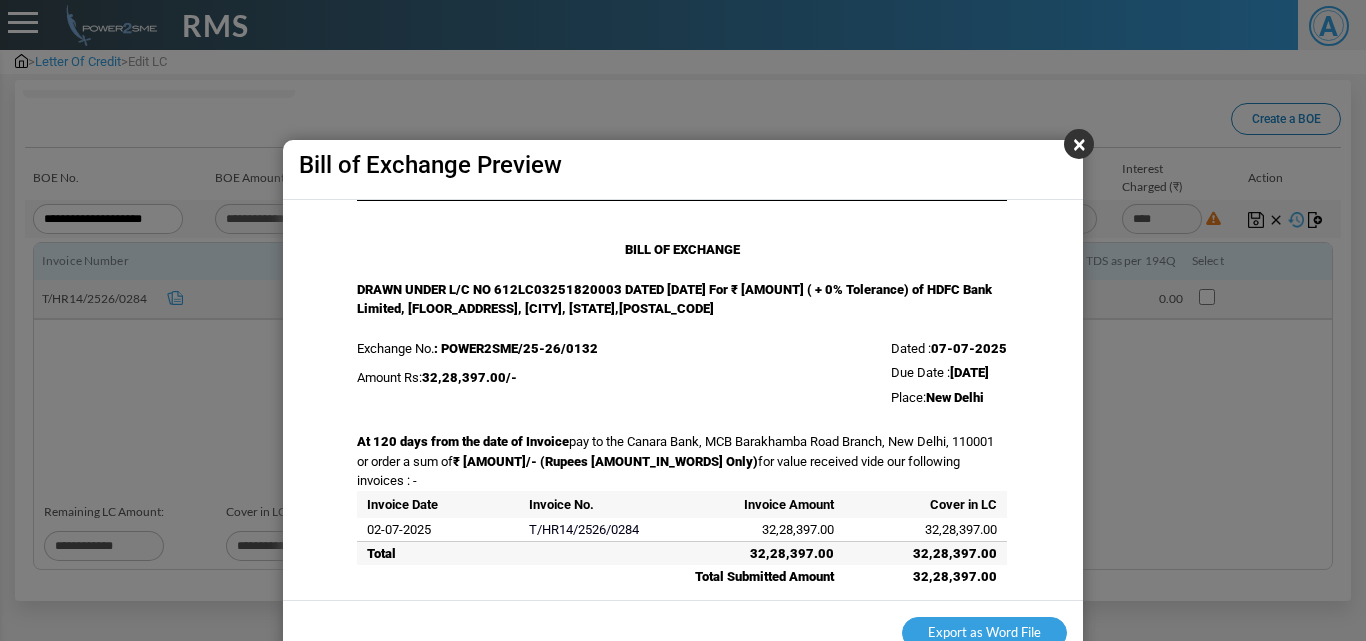 click on "BILL OF EXCHANGE   DRAWN UNDER L/C NO 612LC03251820003 DATED [DATE] For ₹ [AMOUNT] ( + 0% Tolerance) of HDFC Bank Limited, [FLOOR_ADDRESS], [CITY], [STATE],[POSTAL_CODE]" at bounding box center [682, 289] 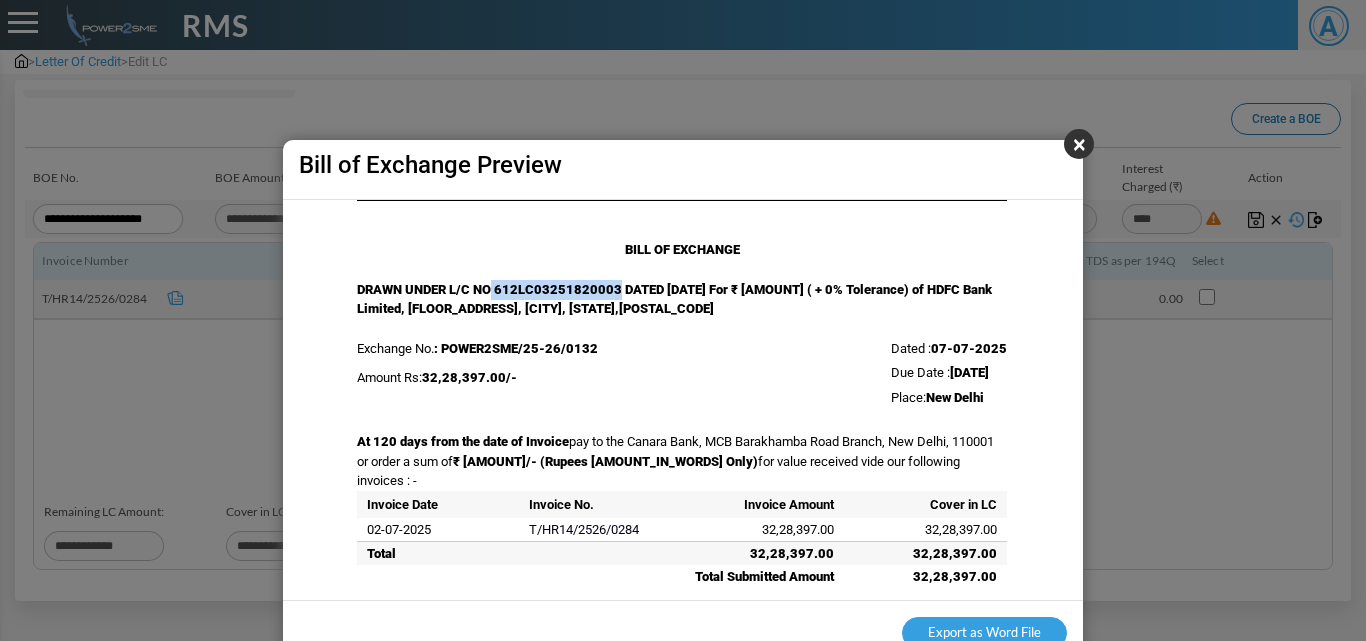 copy on "612LC03251820003" 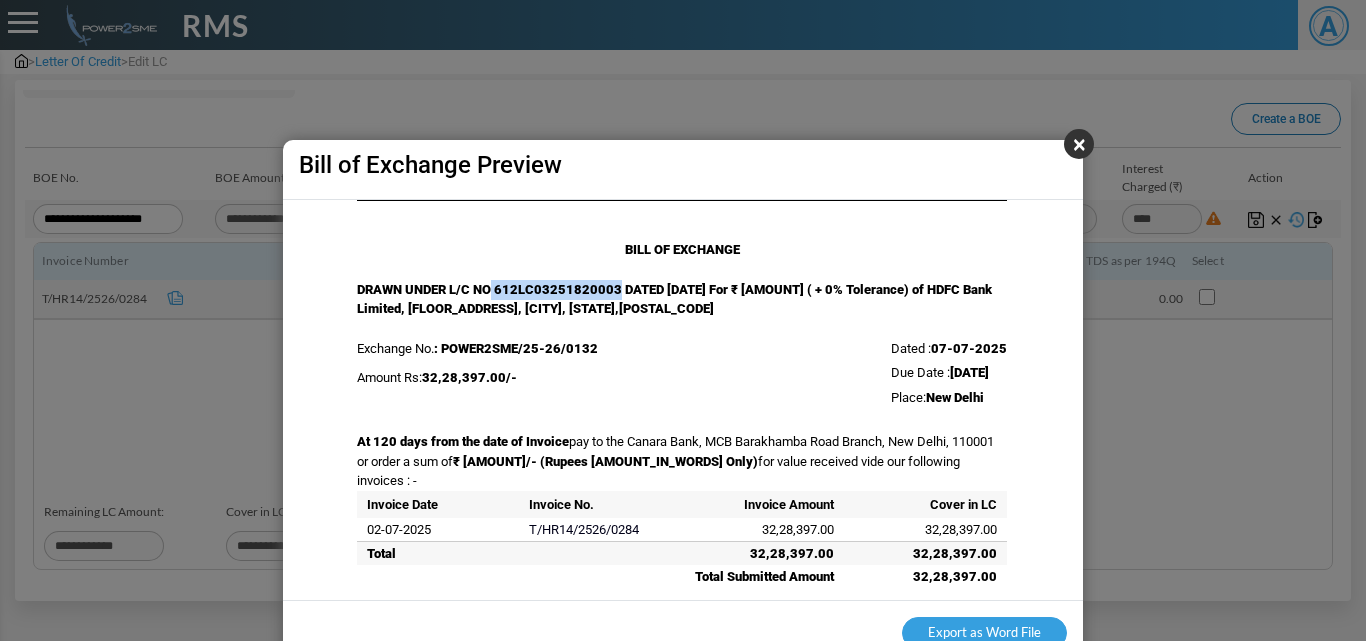 drag, startPoint x: 606, startPoint y: 288, endPoint x: 483, endPoint y: 292, distance: 123.065025 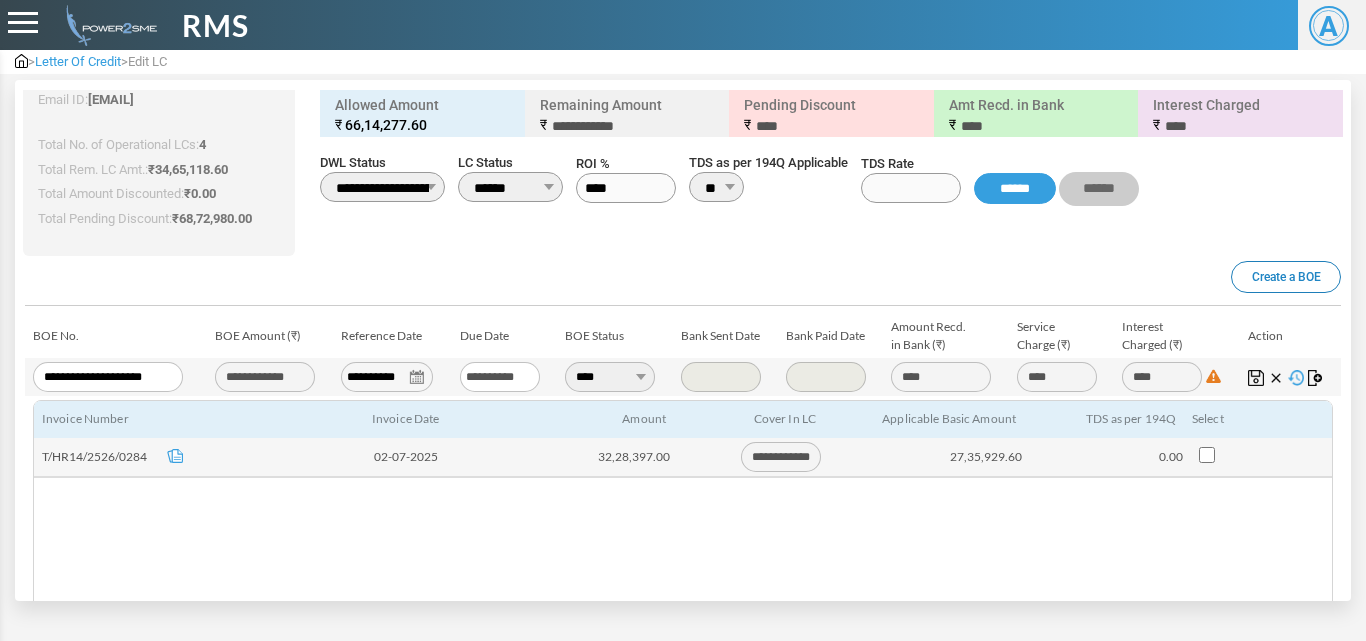 scroll, scrollTop: 0, scrollLeft: 0, axis: both 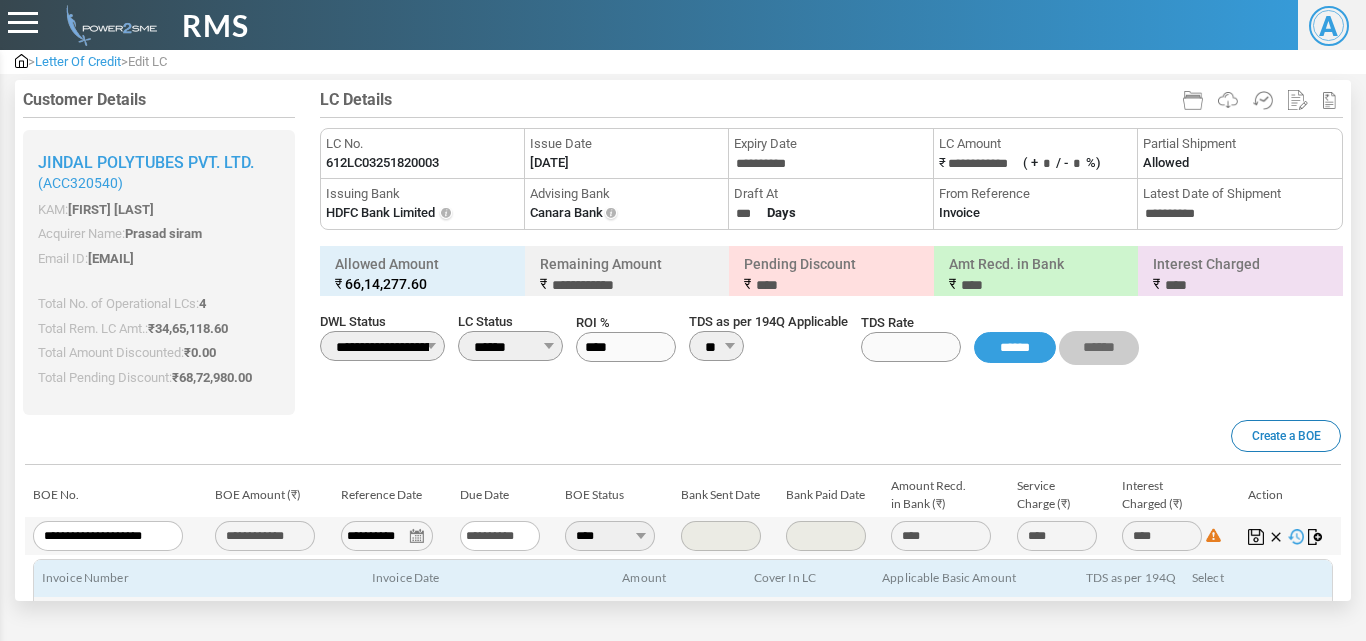 click on "Draft At   ***
Days" at bounding box center [831, 204] 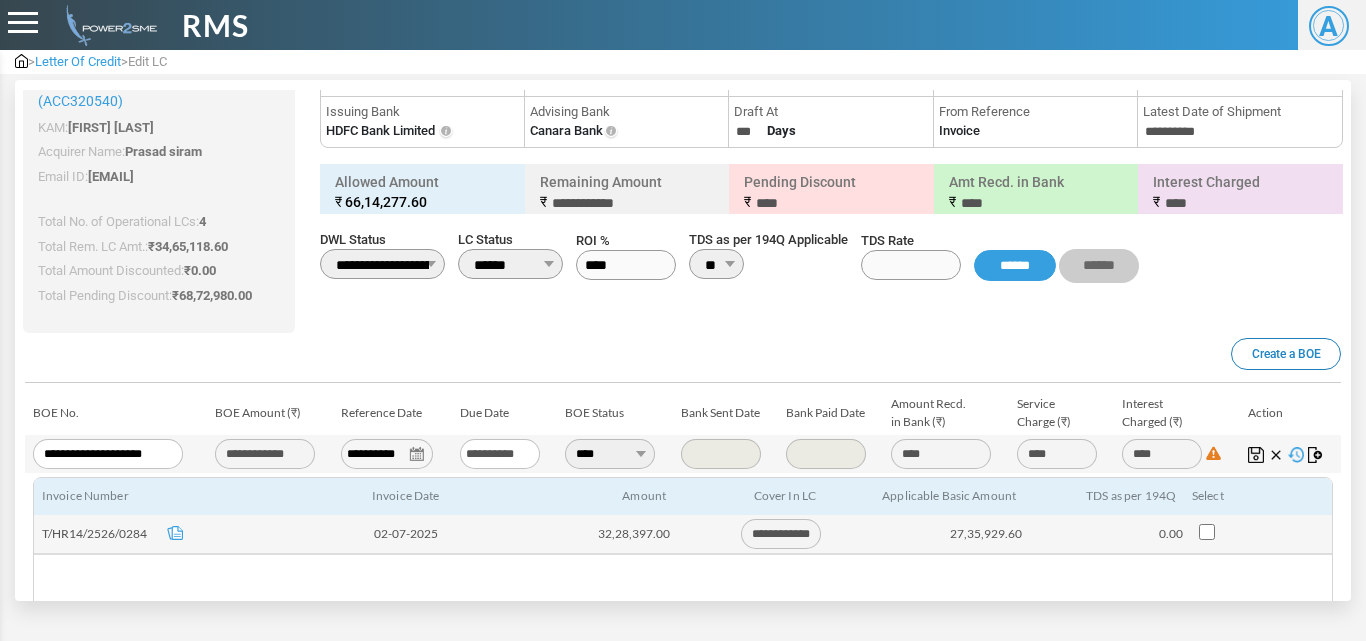 scroll, scrollTop: 200, scrollLeft: 0, axis: vertical 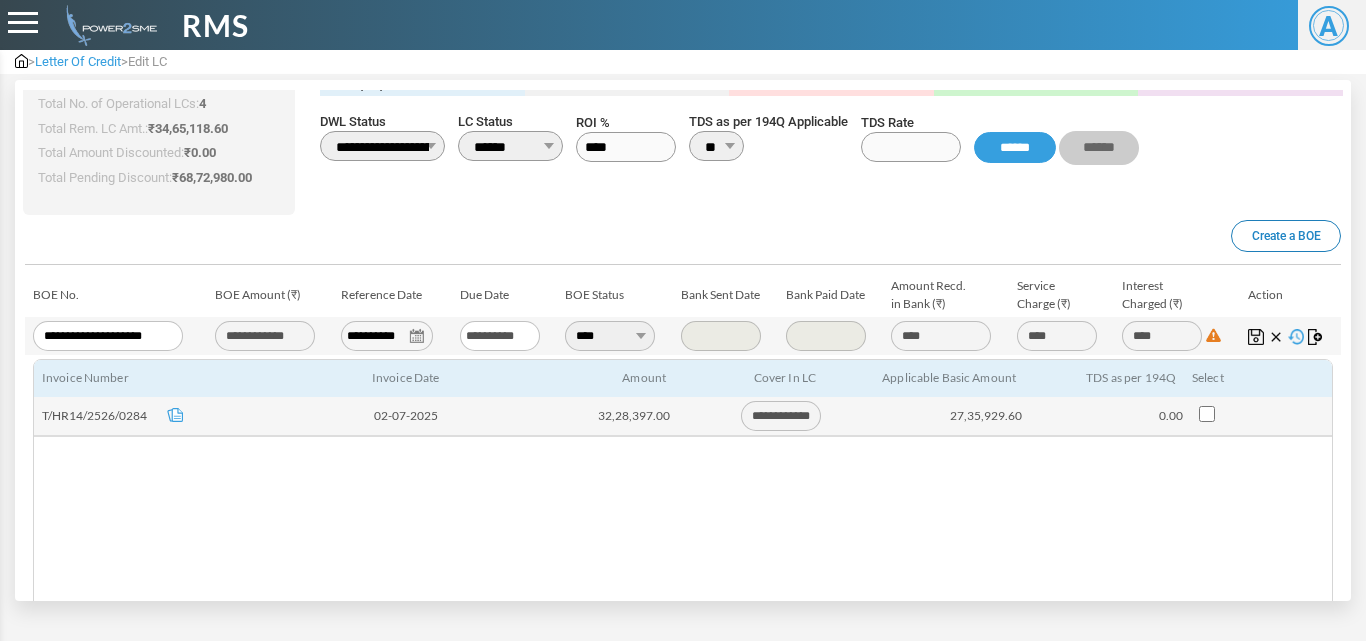 click on "**********" at bounding box center (387, 336) 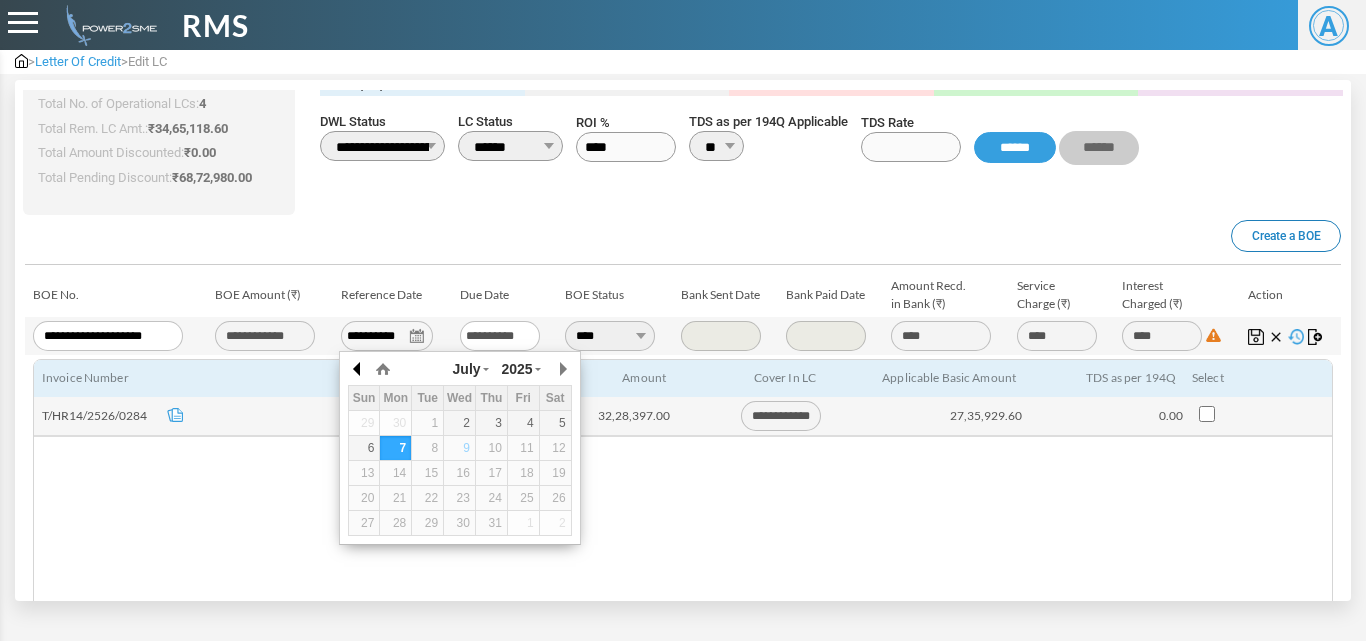 click at bounding box center (0, 0) 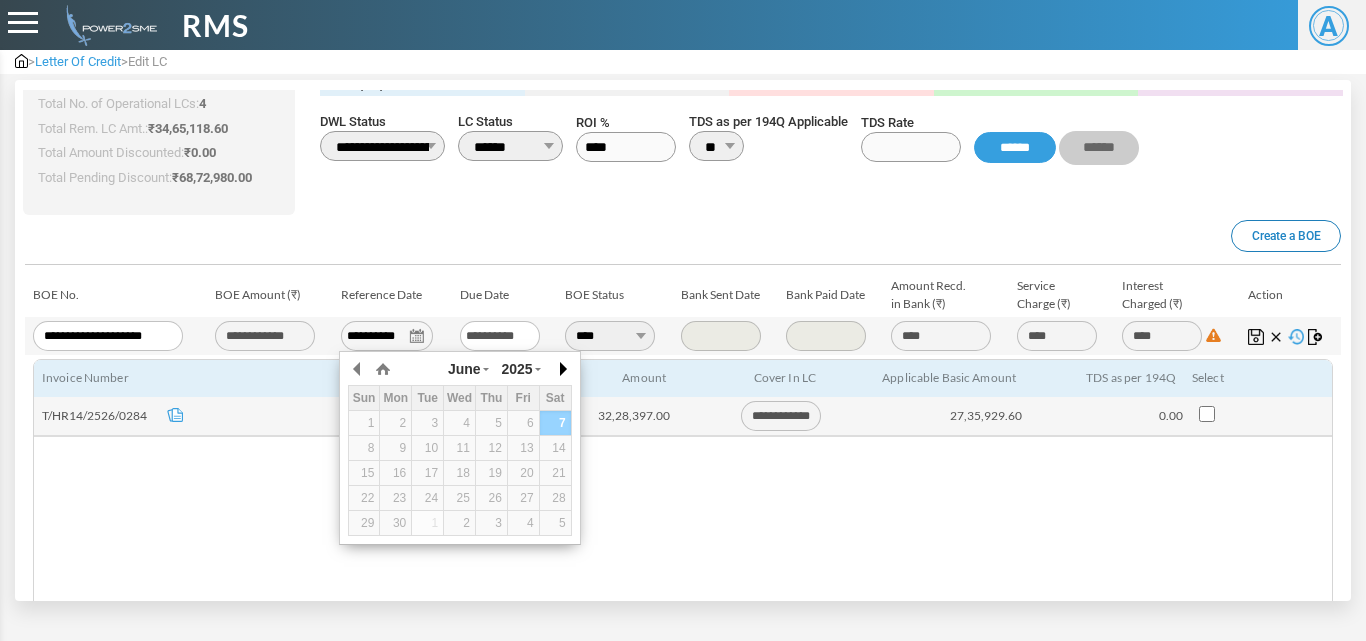 click at bounding box center (0, 0) 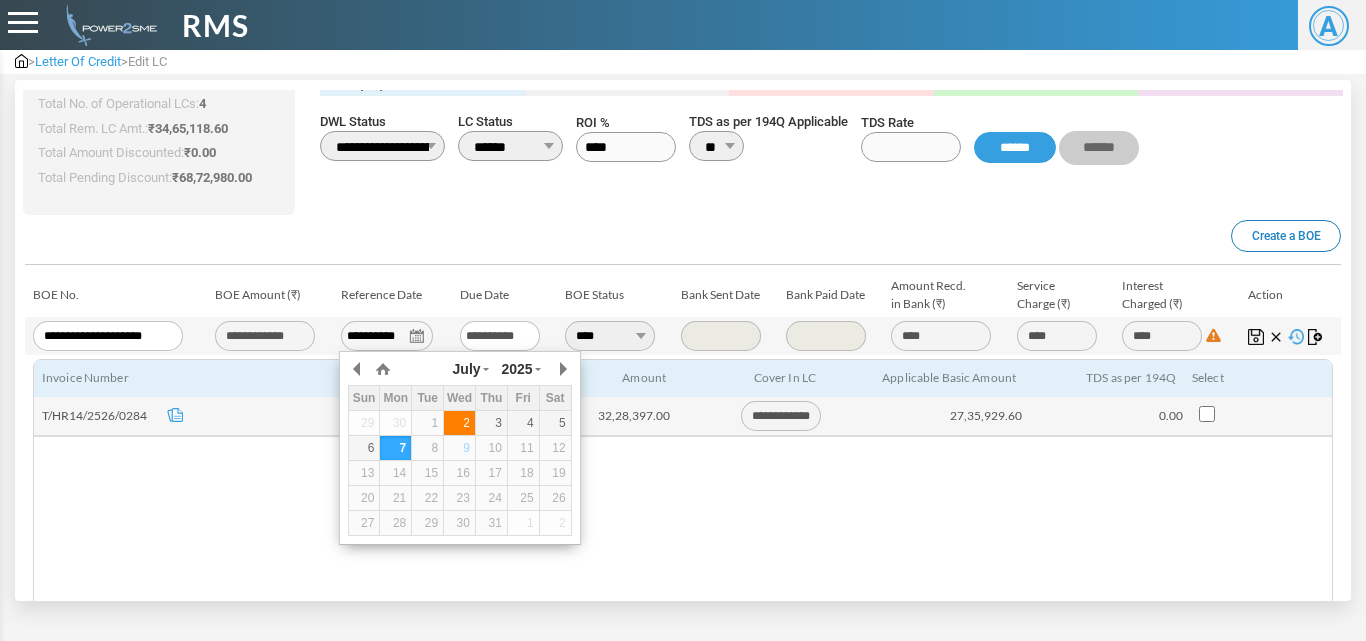 click on "2" at bounding box center [0, 0] 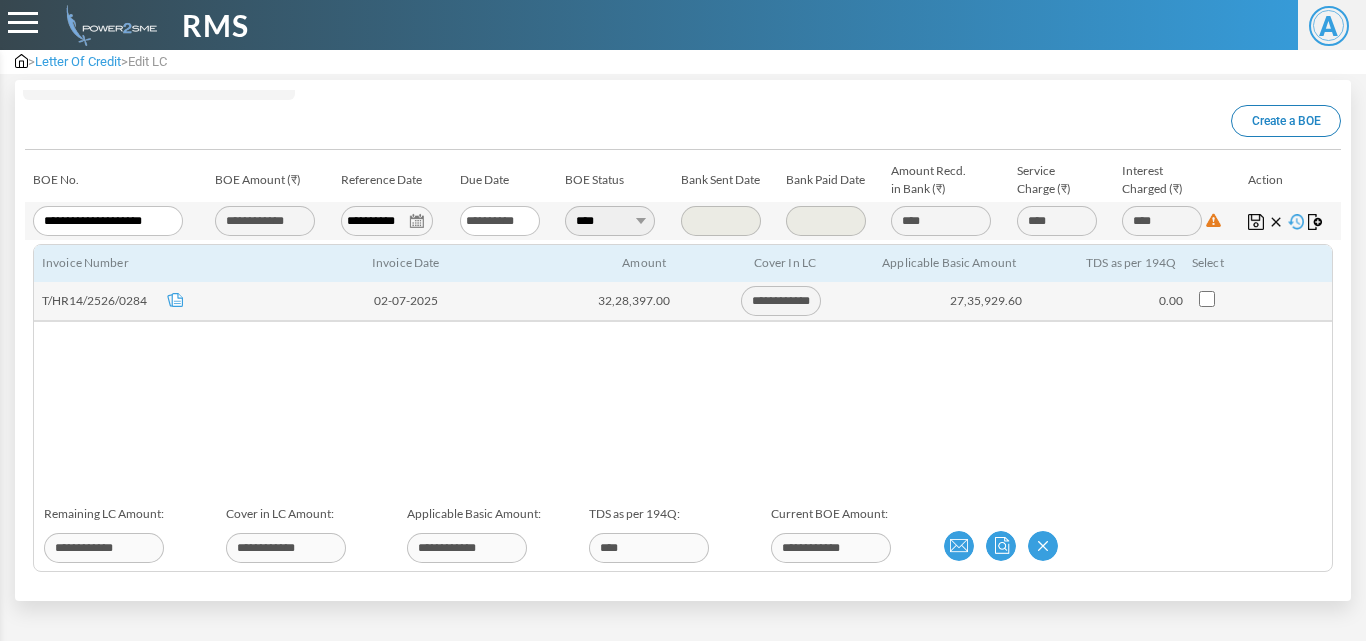scroll, scrollTop: 317, scrollLeft: 0, axis: vertical 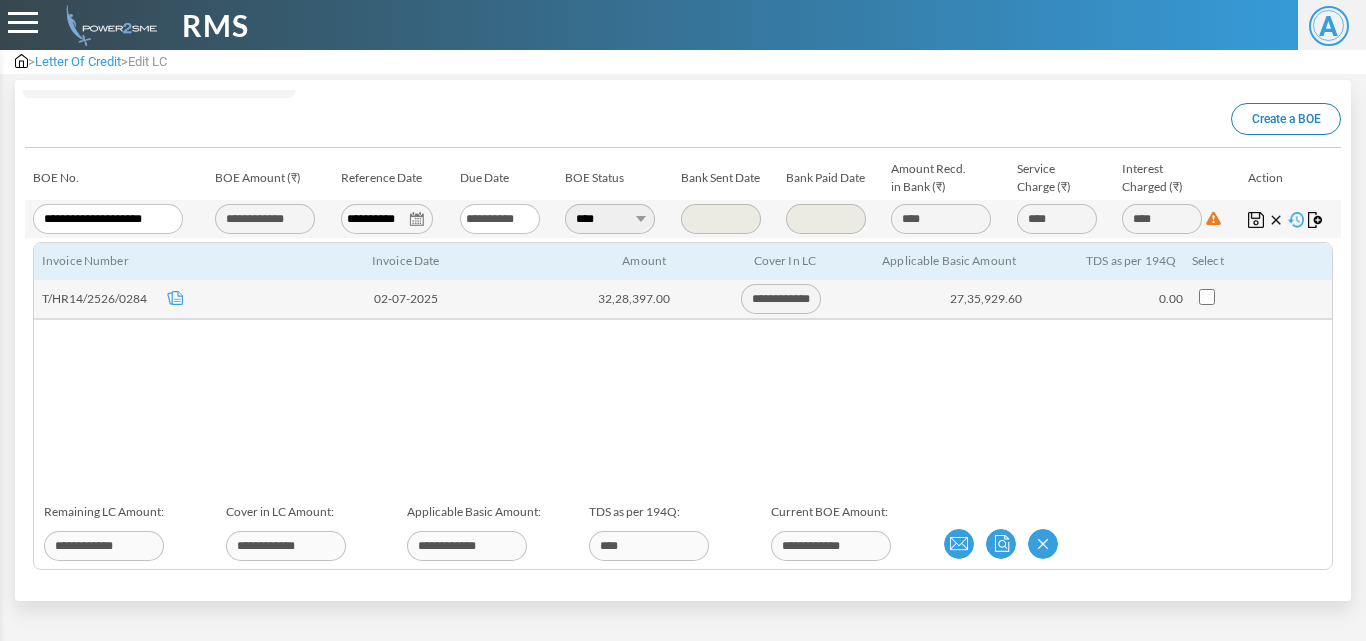 click at bounding box center [1256, 220] 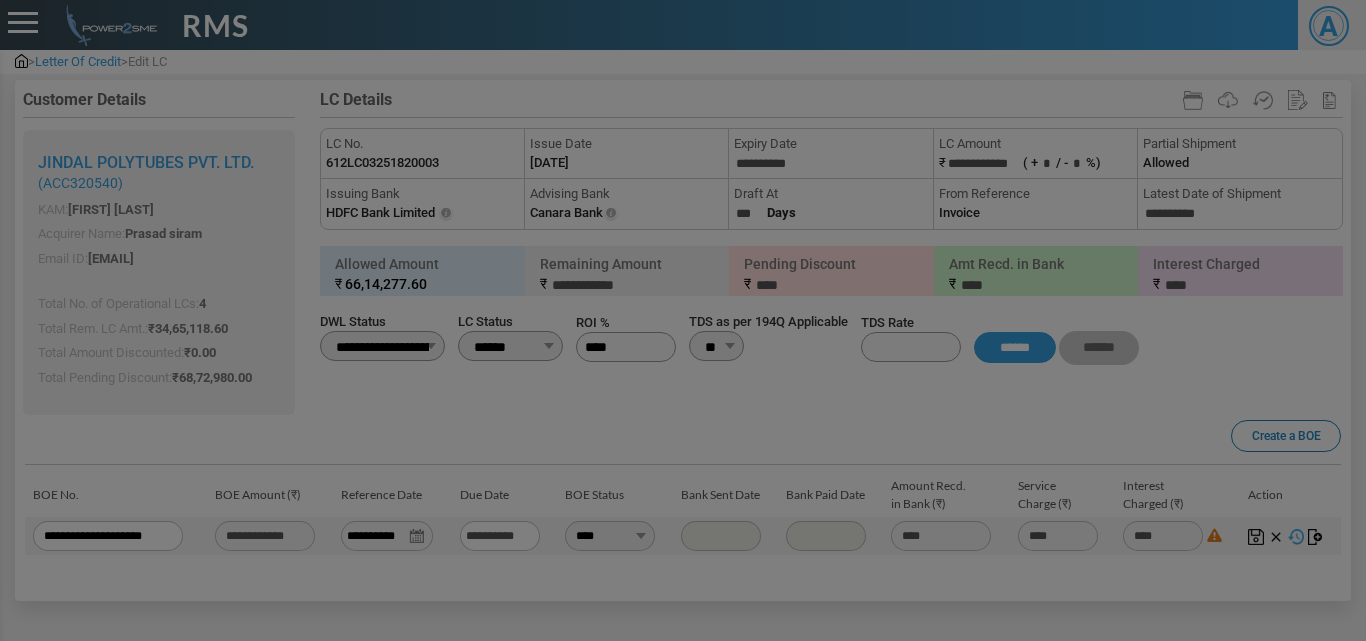 scroll, scrollTop: 0, scrollLeft: 0, axis: both 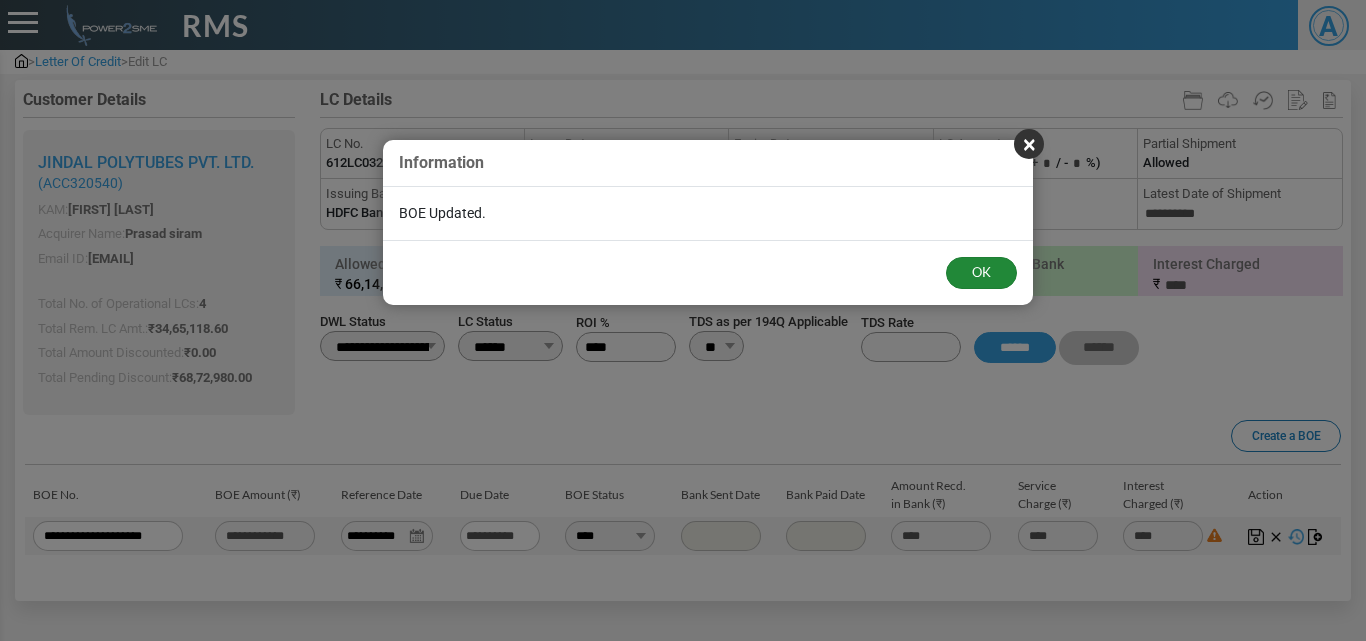 click on "OK" at bounding box center (981, 273) 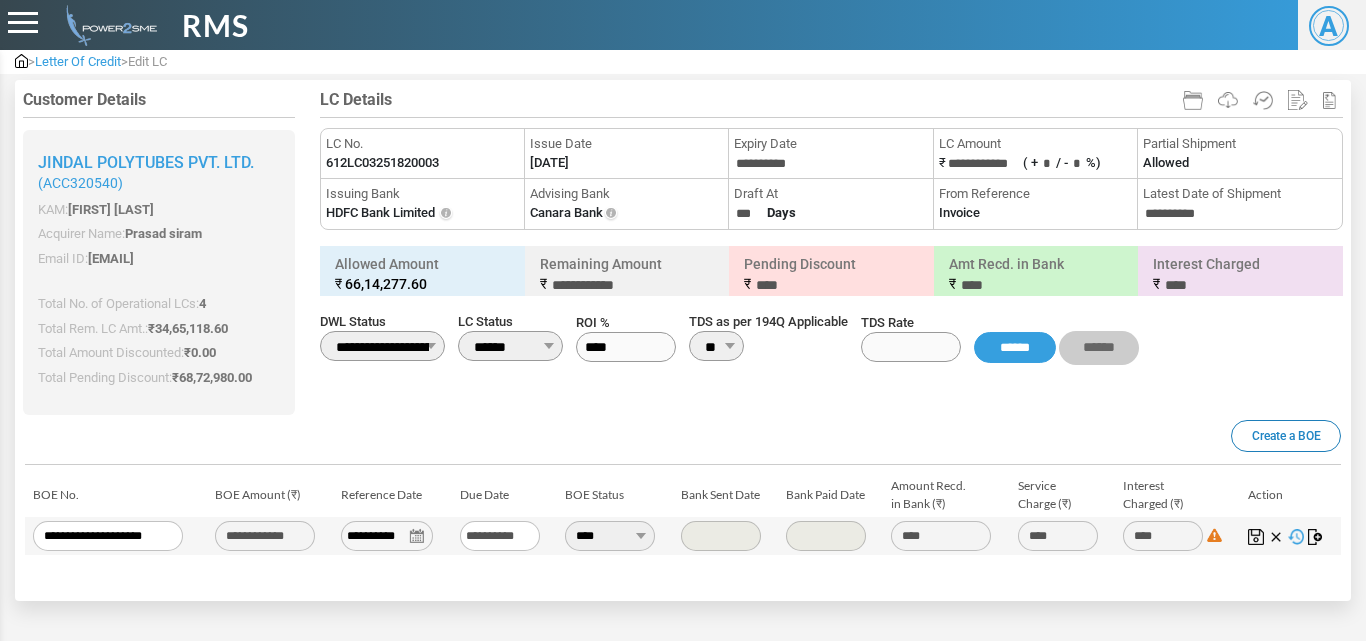 click at bounding box center (1214, 535) 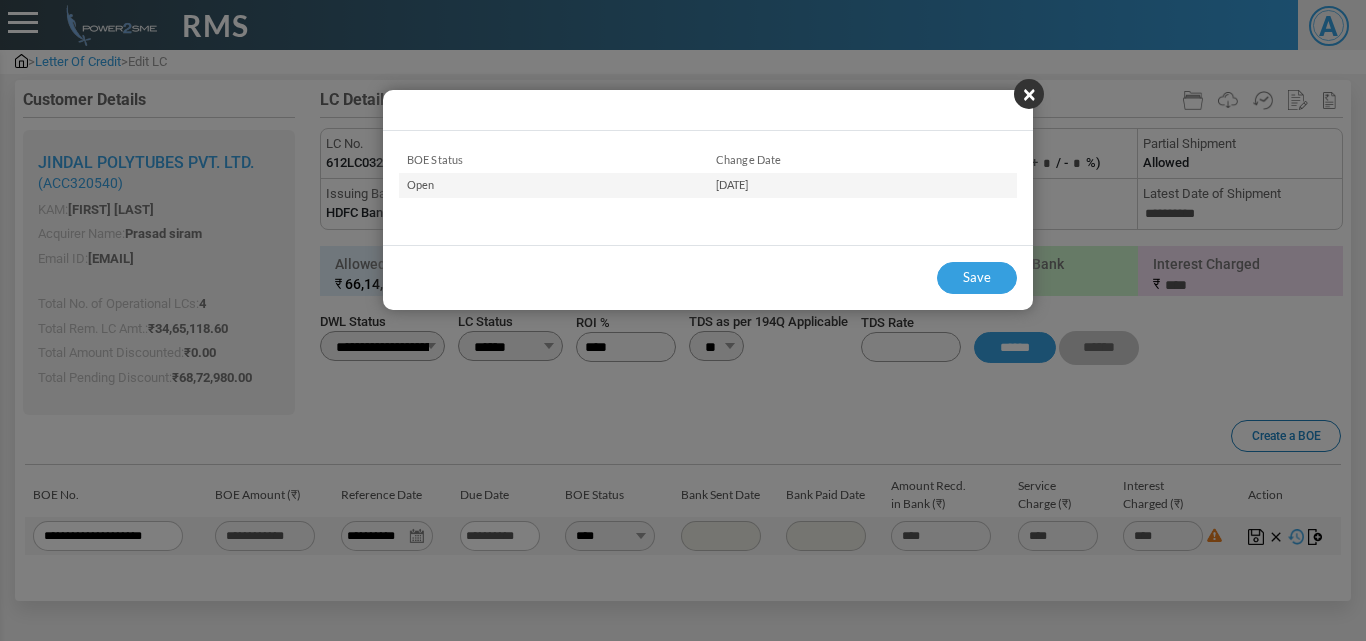 click on "×" at bounding box center [1029, 94] 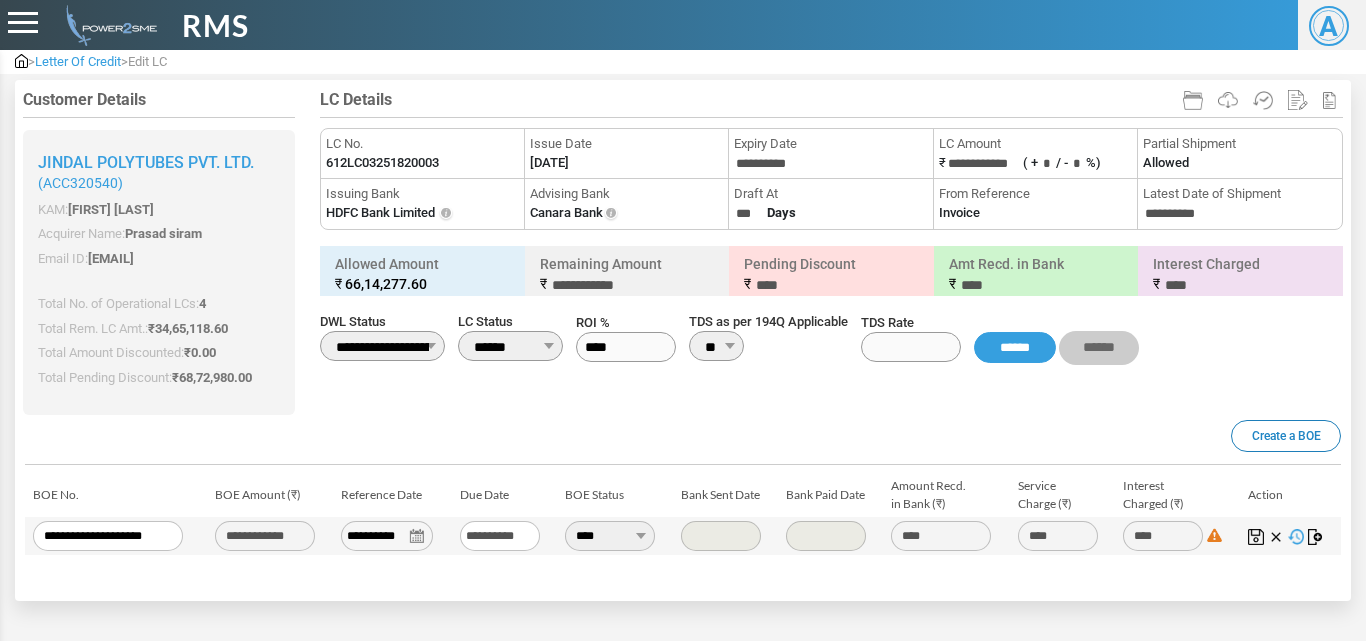 click at bounding box center (1316, 537) 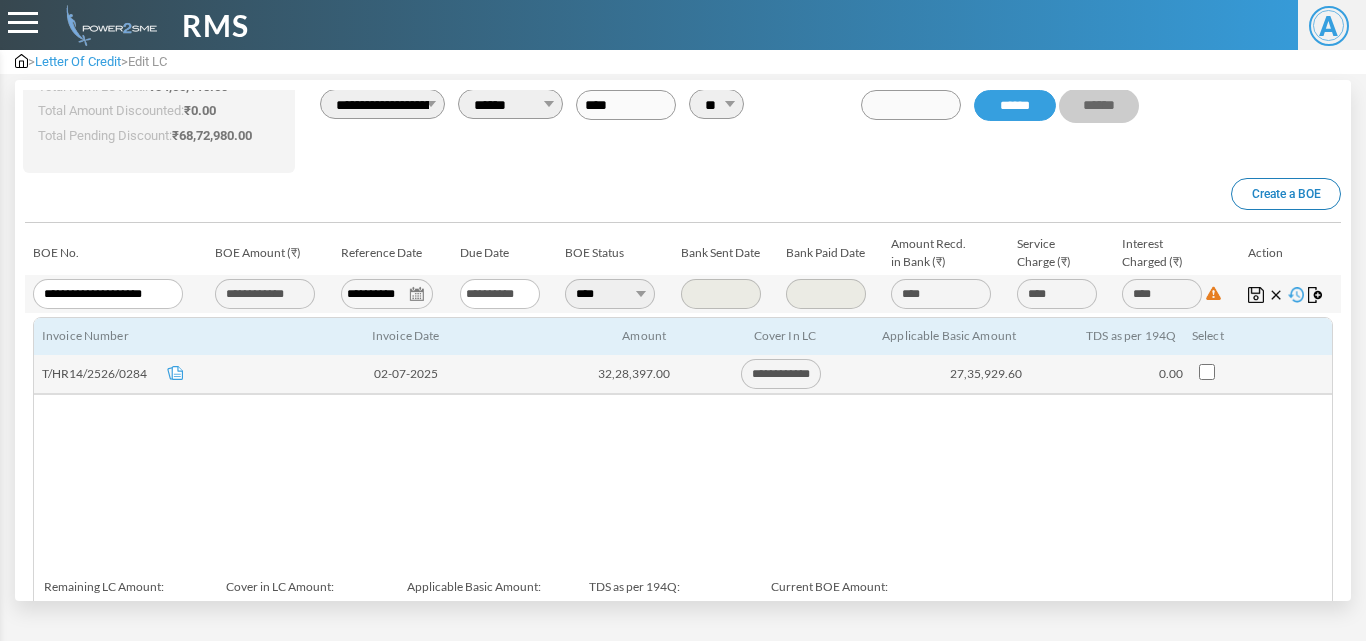 scroll, scrollTop: 300, scrollLeft: 0, axis: vertical 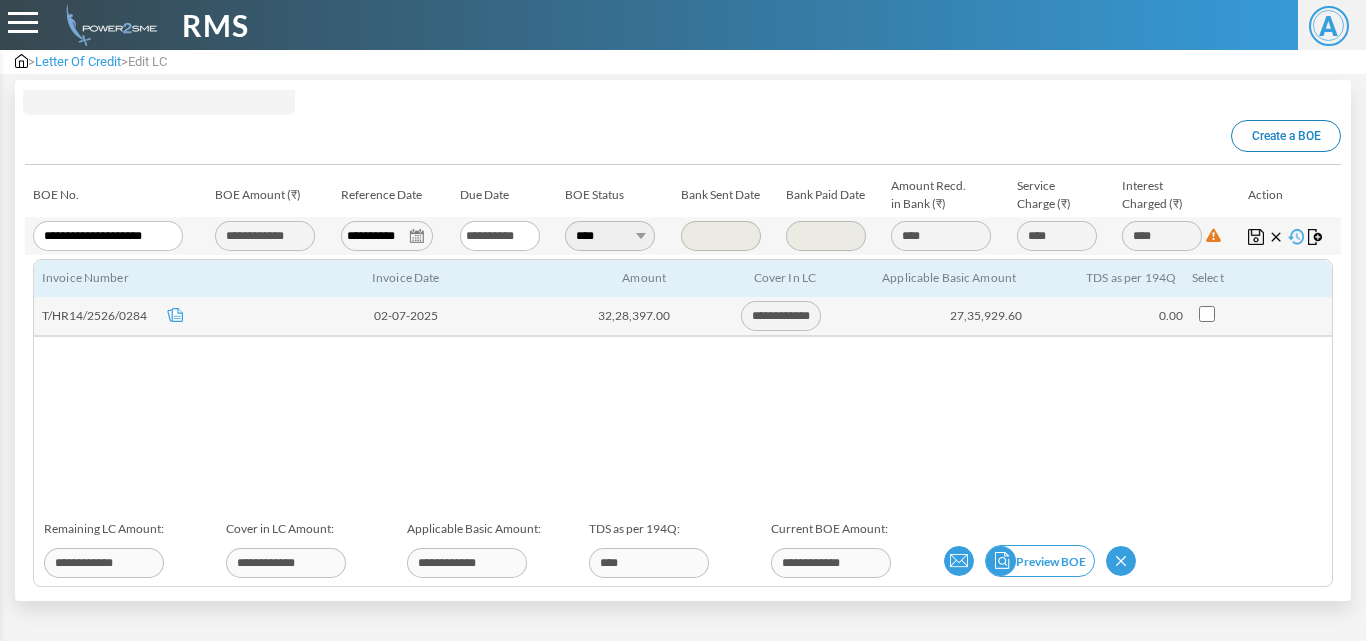 click on "Preview BOE" at bounding box center (1040, 561) 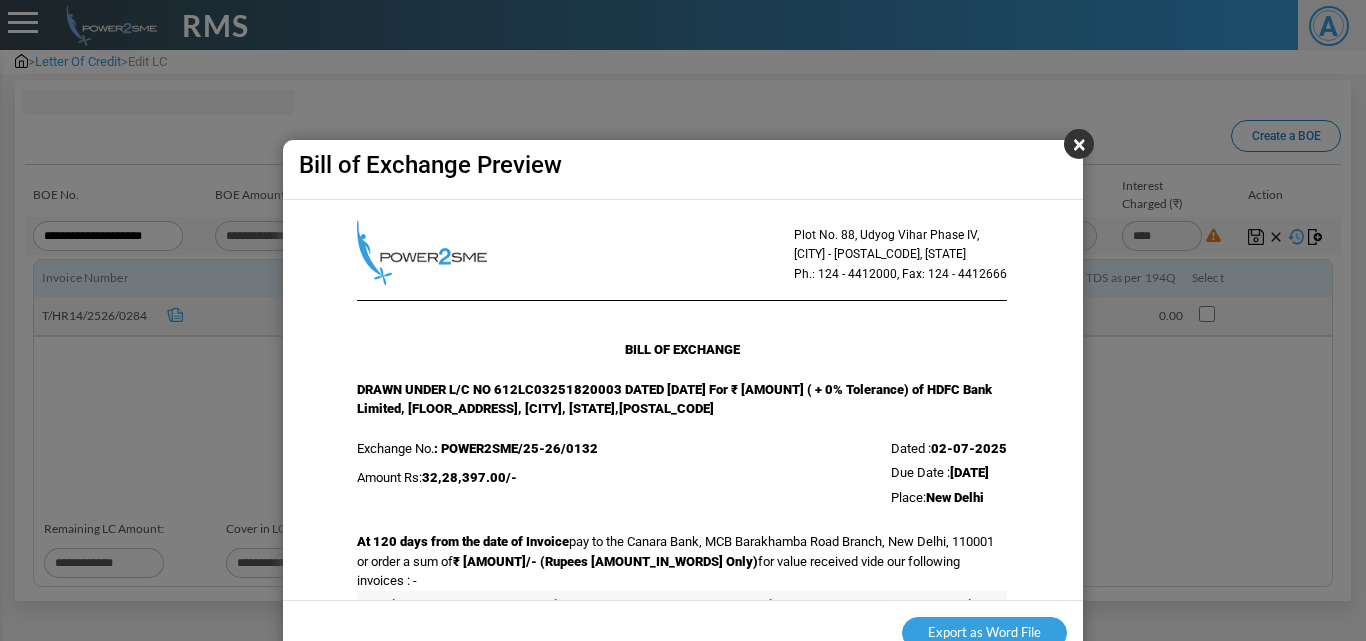 scroll, scrollTop: 400, scrollLeft: 0, axis: vertical 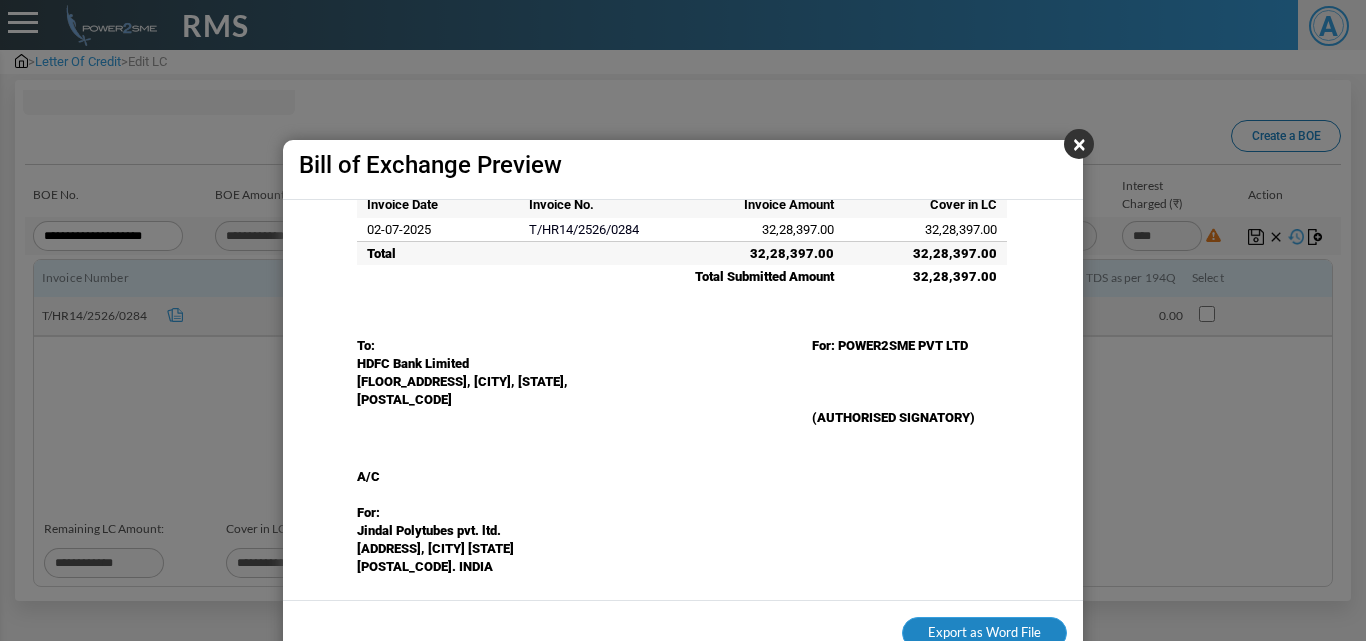 click on "Export
as Word File" at bounding box center (984, 633) 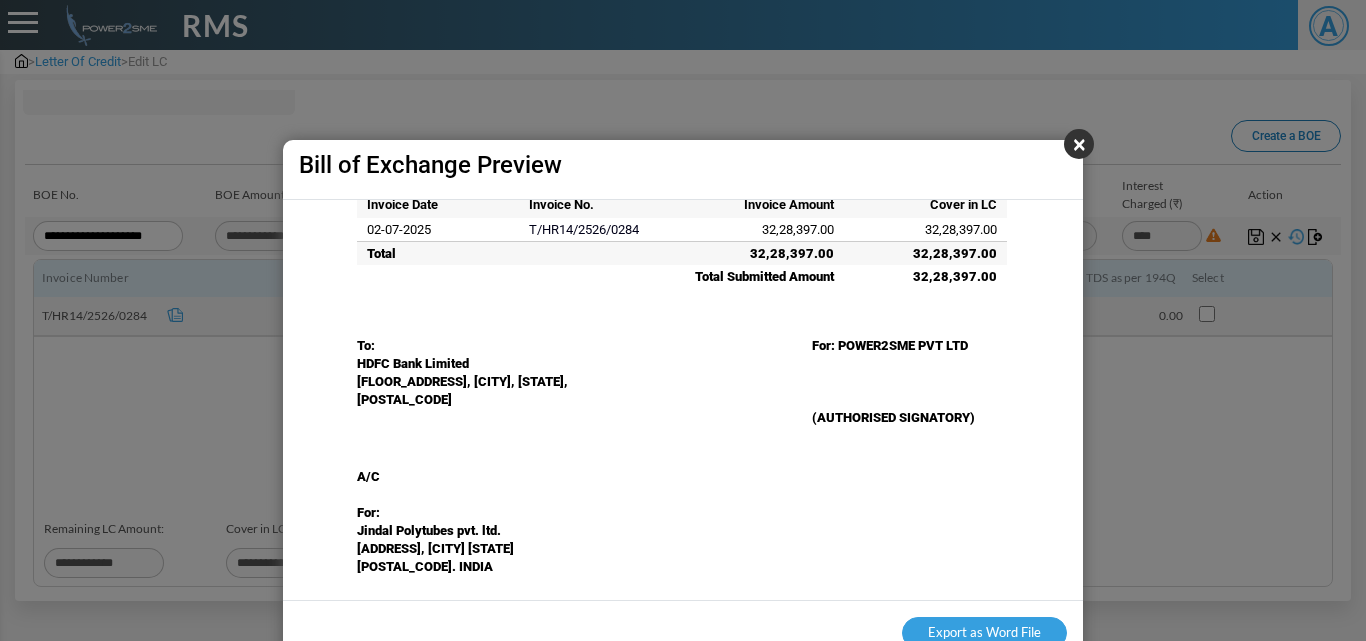 click on "×" at bounding box center [1079, 144] 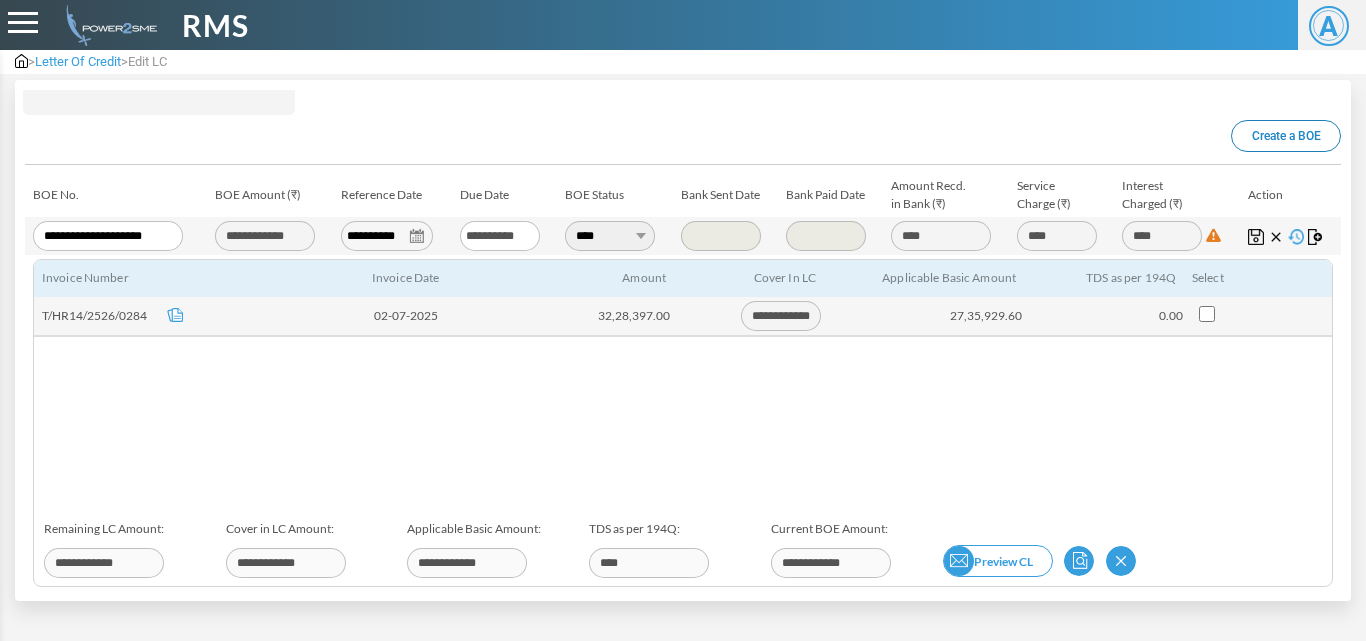 click on "Preview CL" at bounding box center [998, 561] 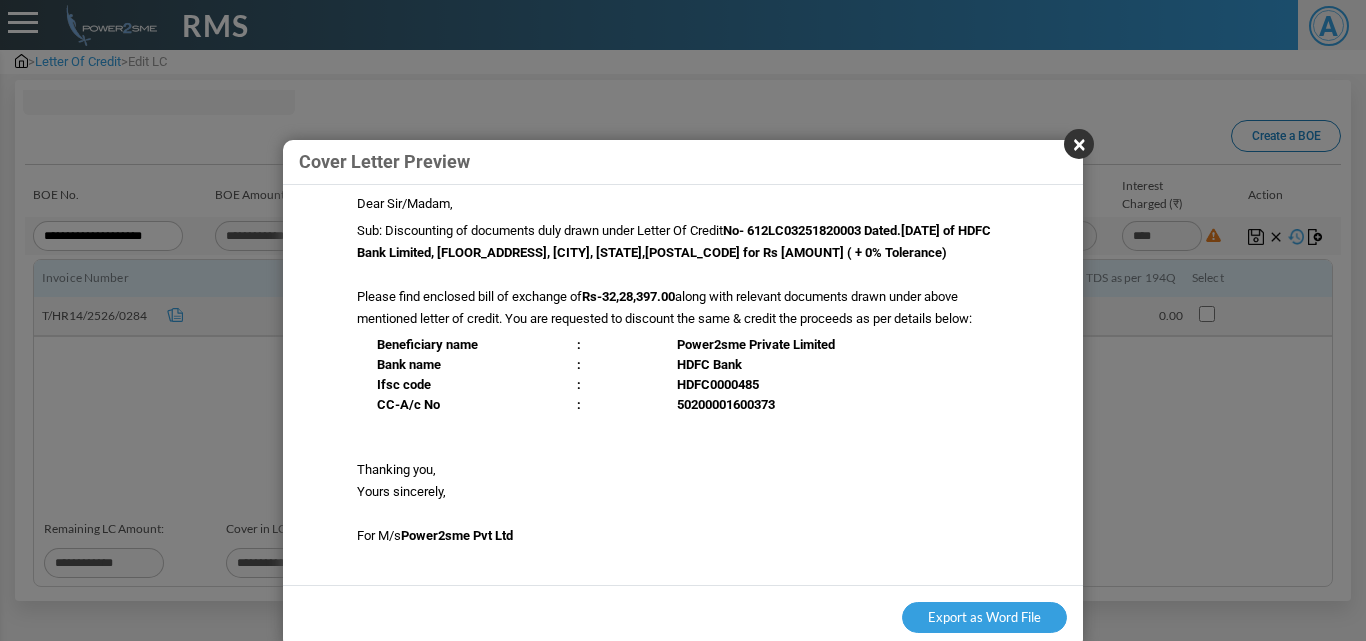 scroll, scrollTop: 300, scrollLeft: 0, axis: vertical 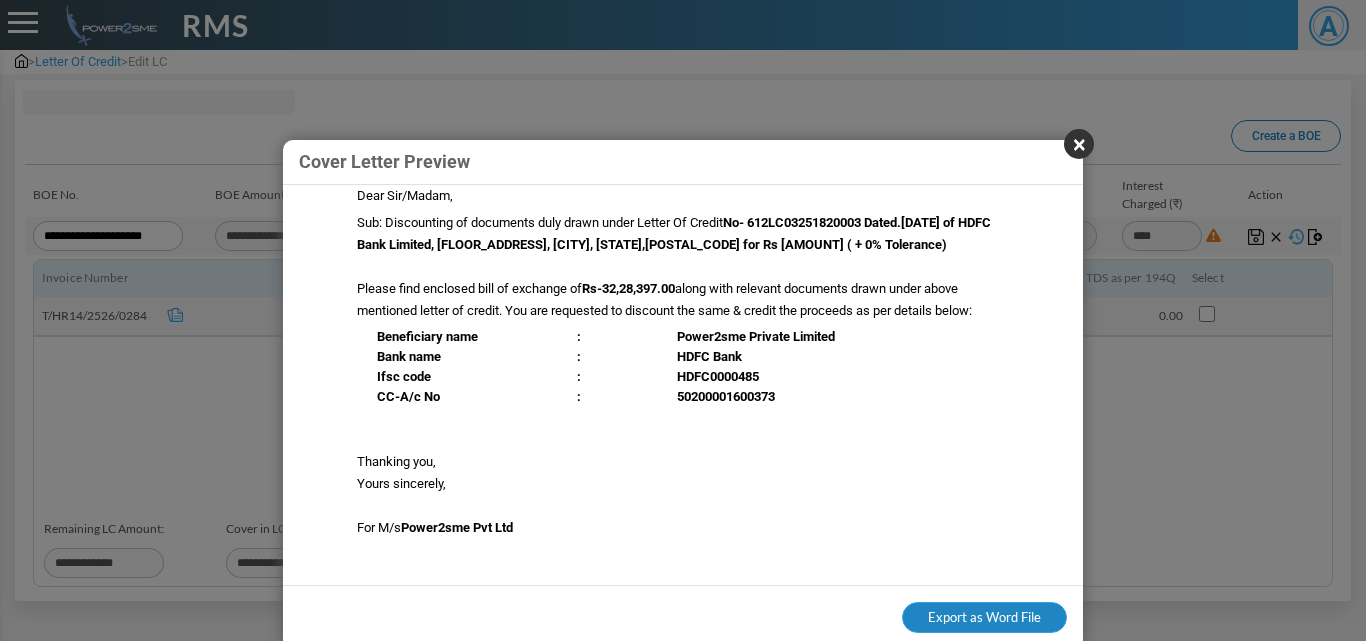 click on "Export
as Word File" at bounding box center (984, 618) 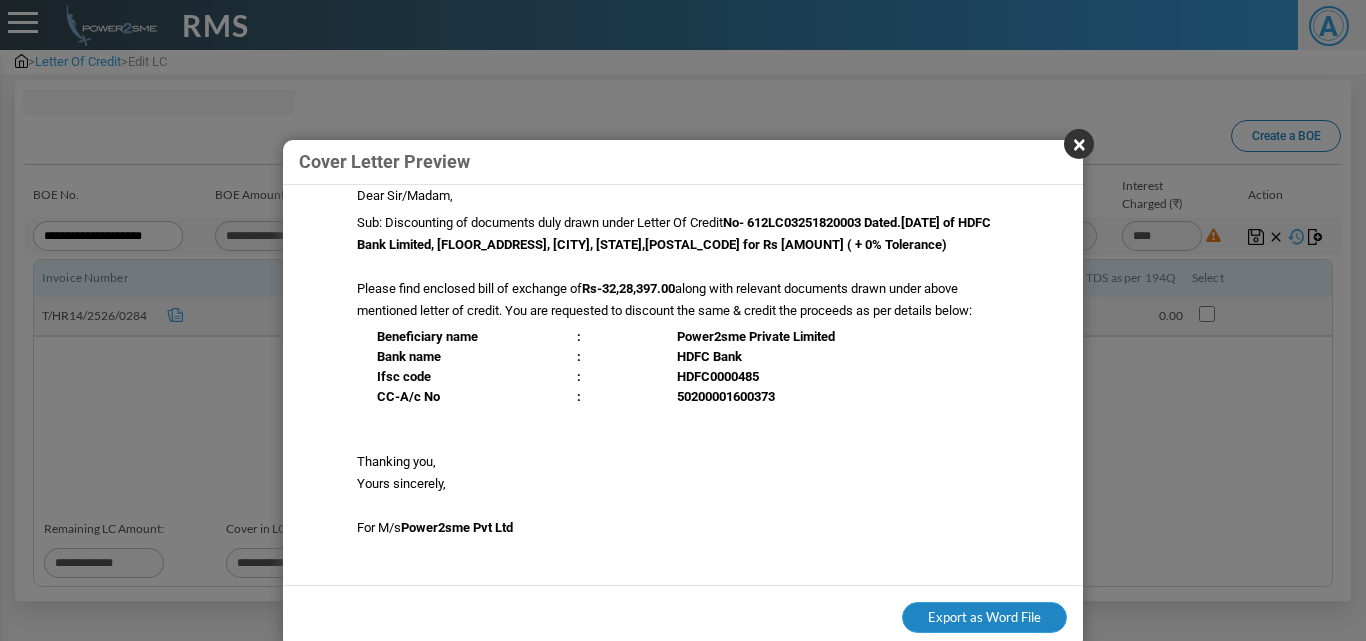 type 